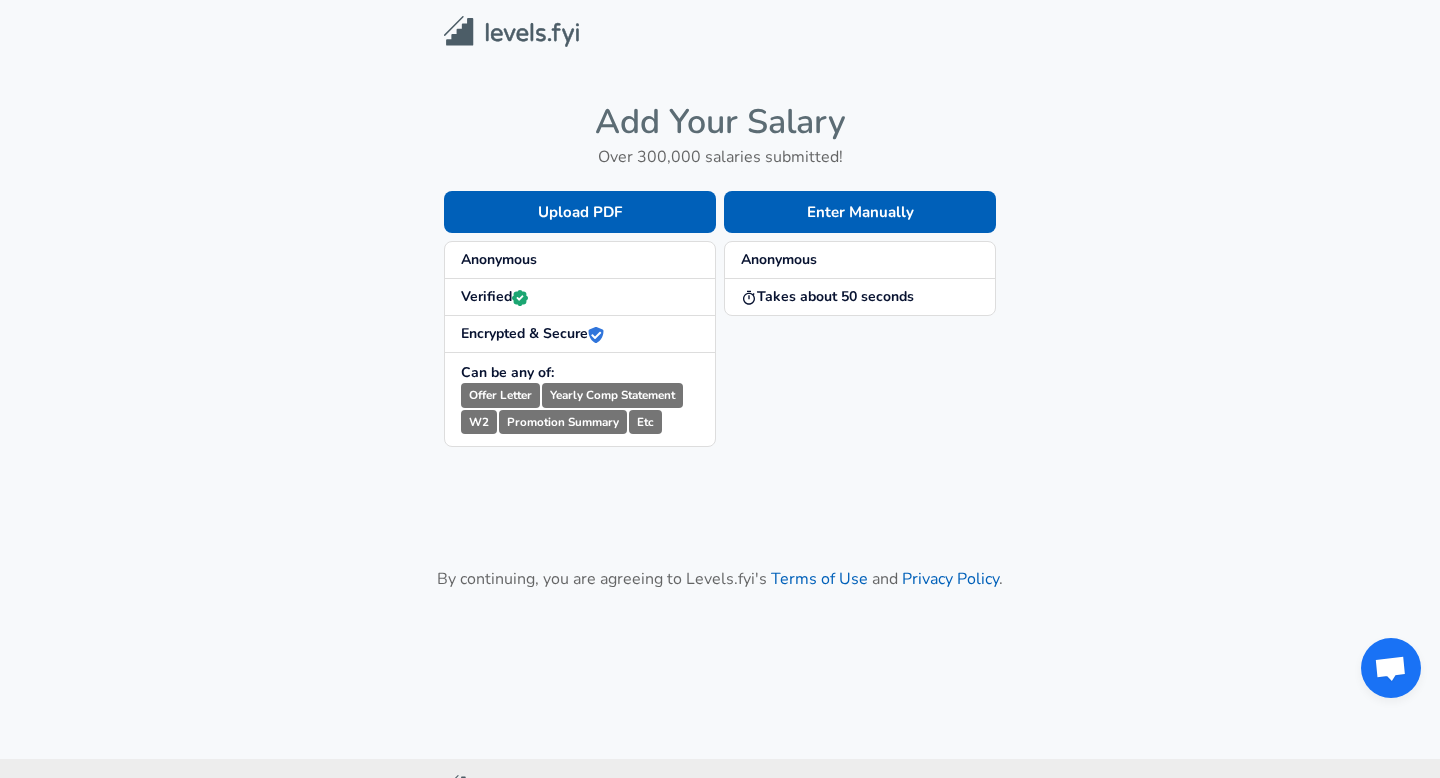 scroll, scrollTop: 0, scrollLeft: 0, axis: both 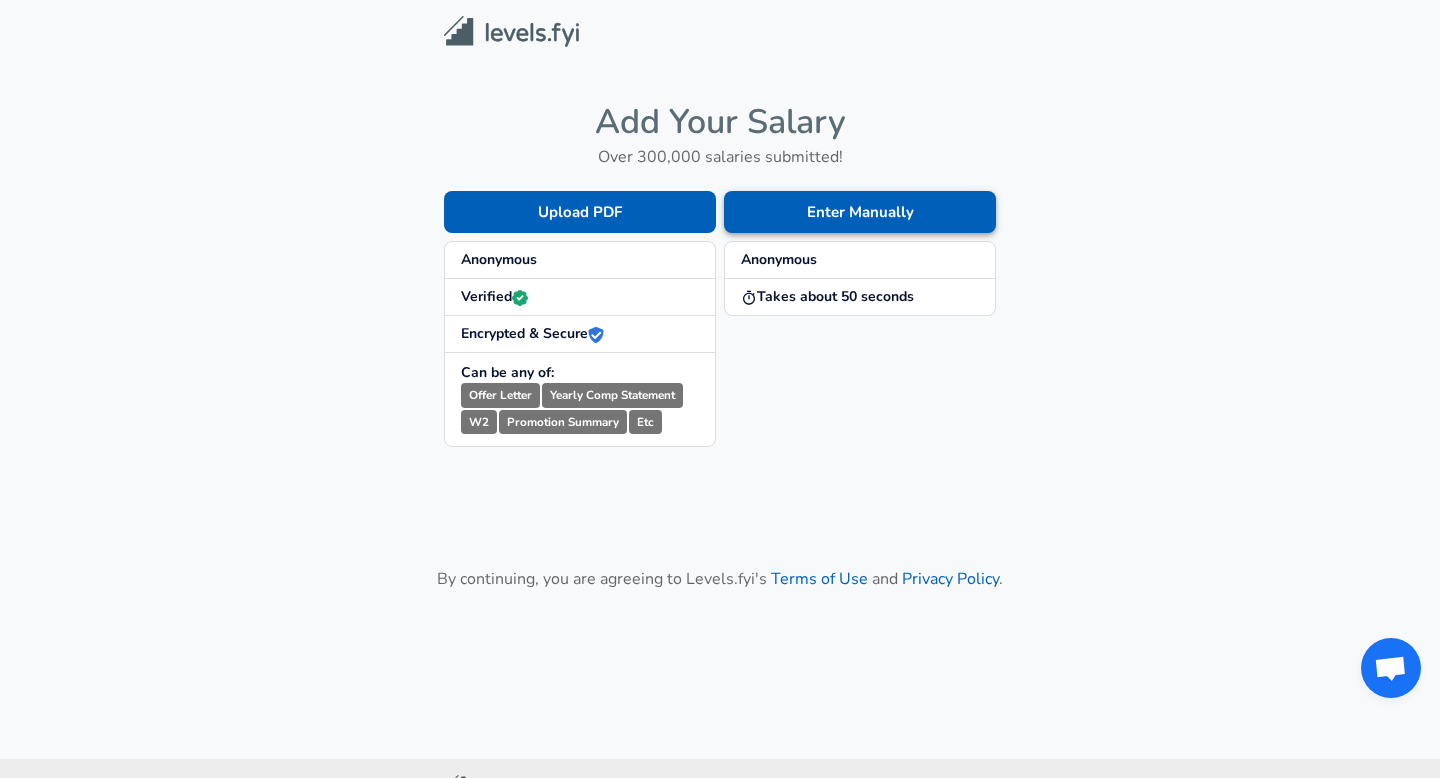 click on "Enter Manually" at bounding box center [860, 212] 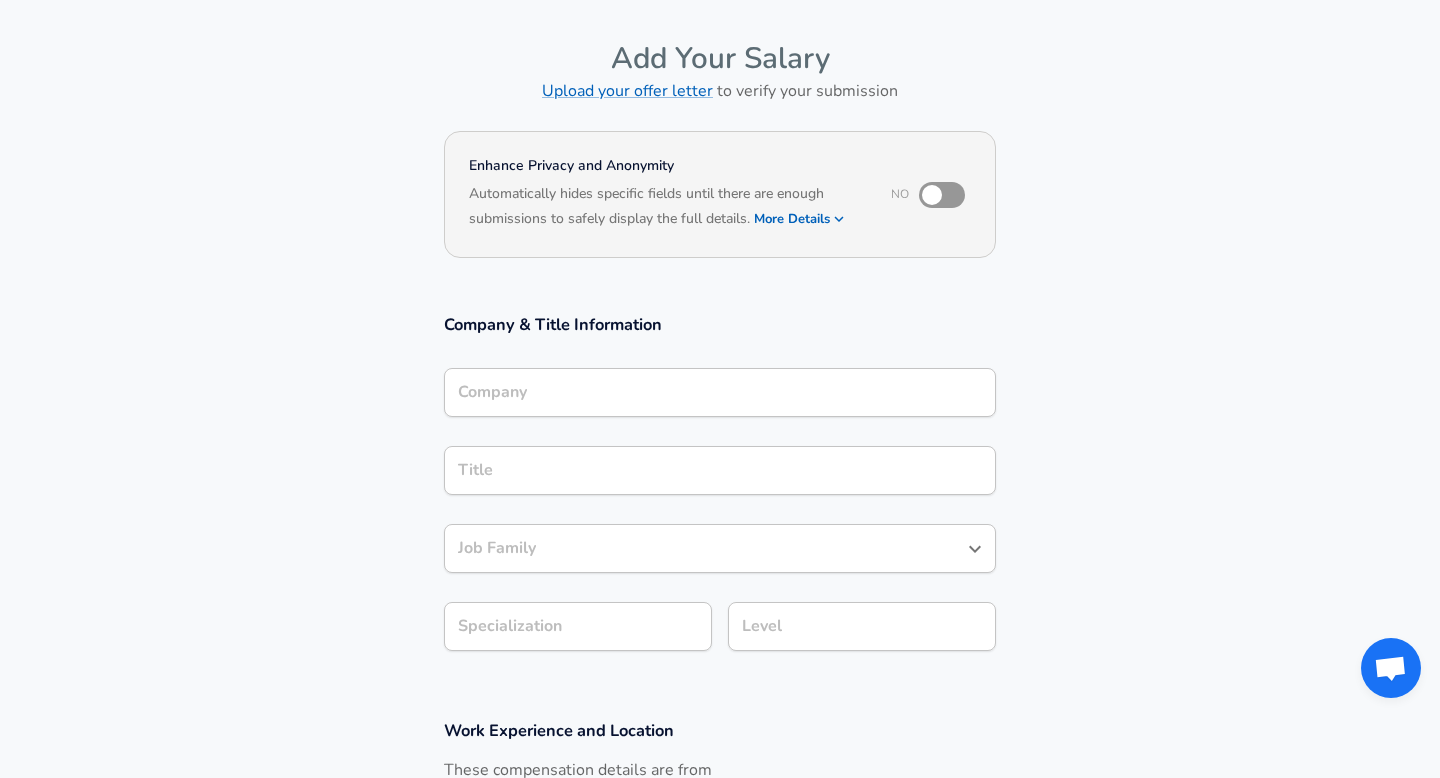 scroll, scrollTop: 68, scrollLeft: 0, axis: vertical 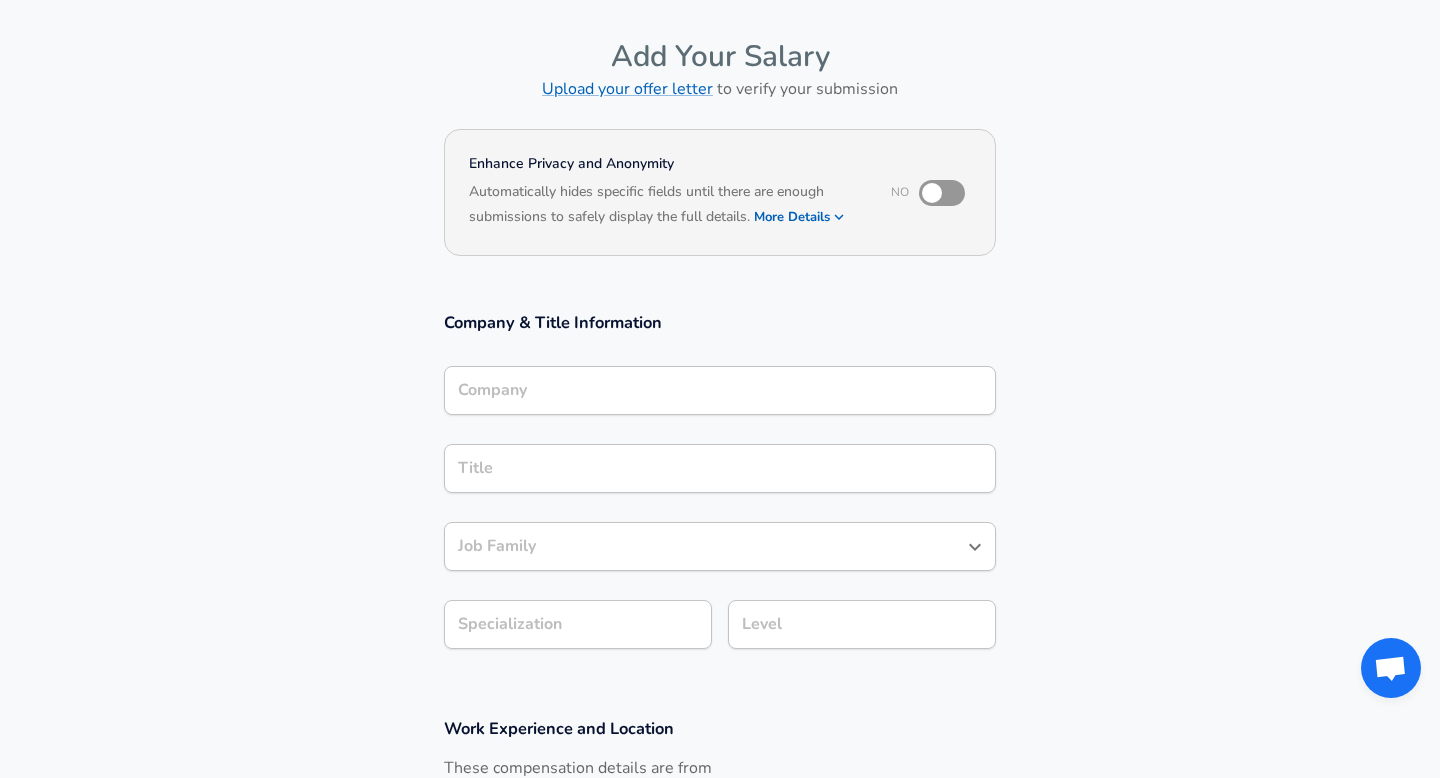 click at bounding box center [932, 193] 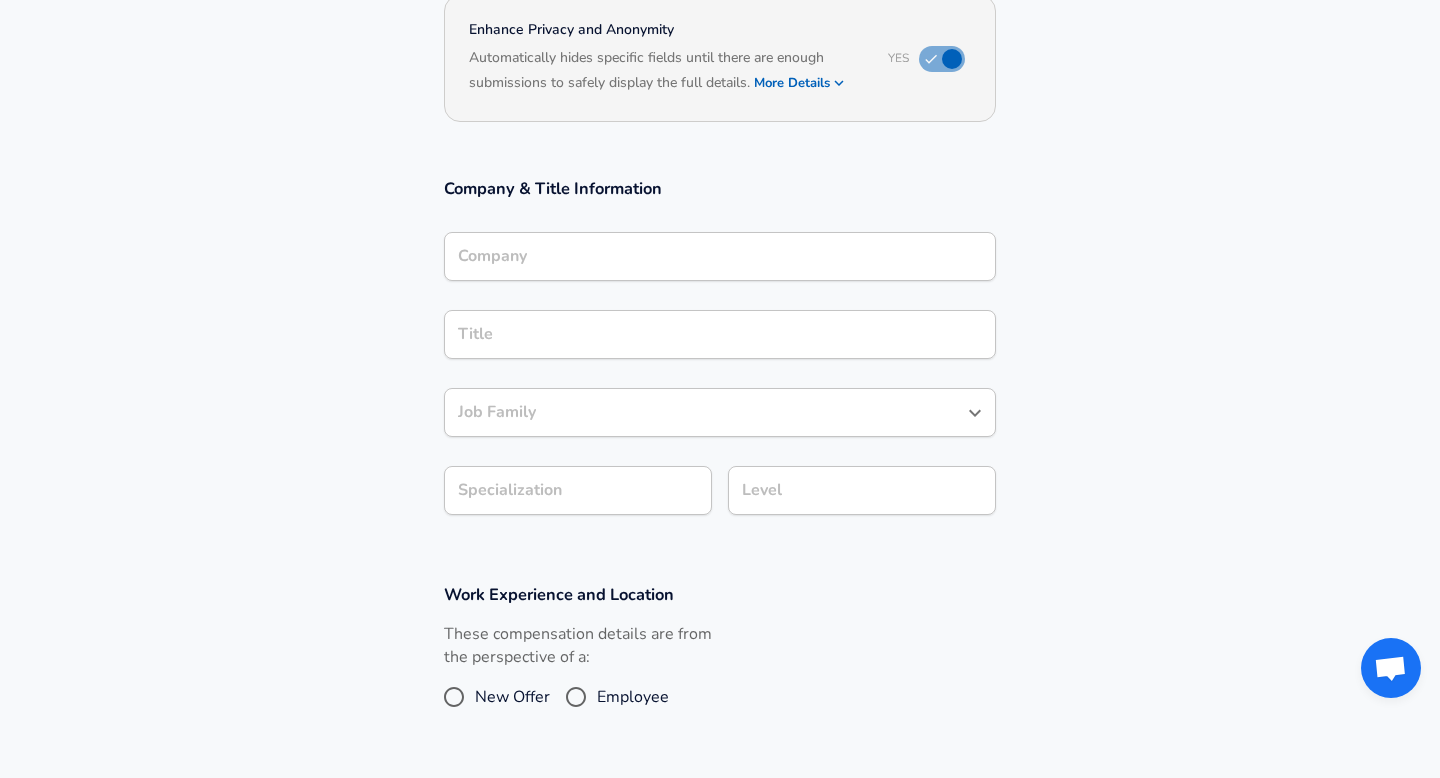 scroll, scrollTop: 184, scrollLeft: 0, axis: vertical 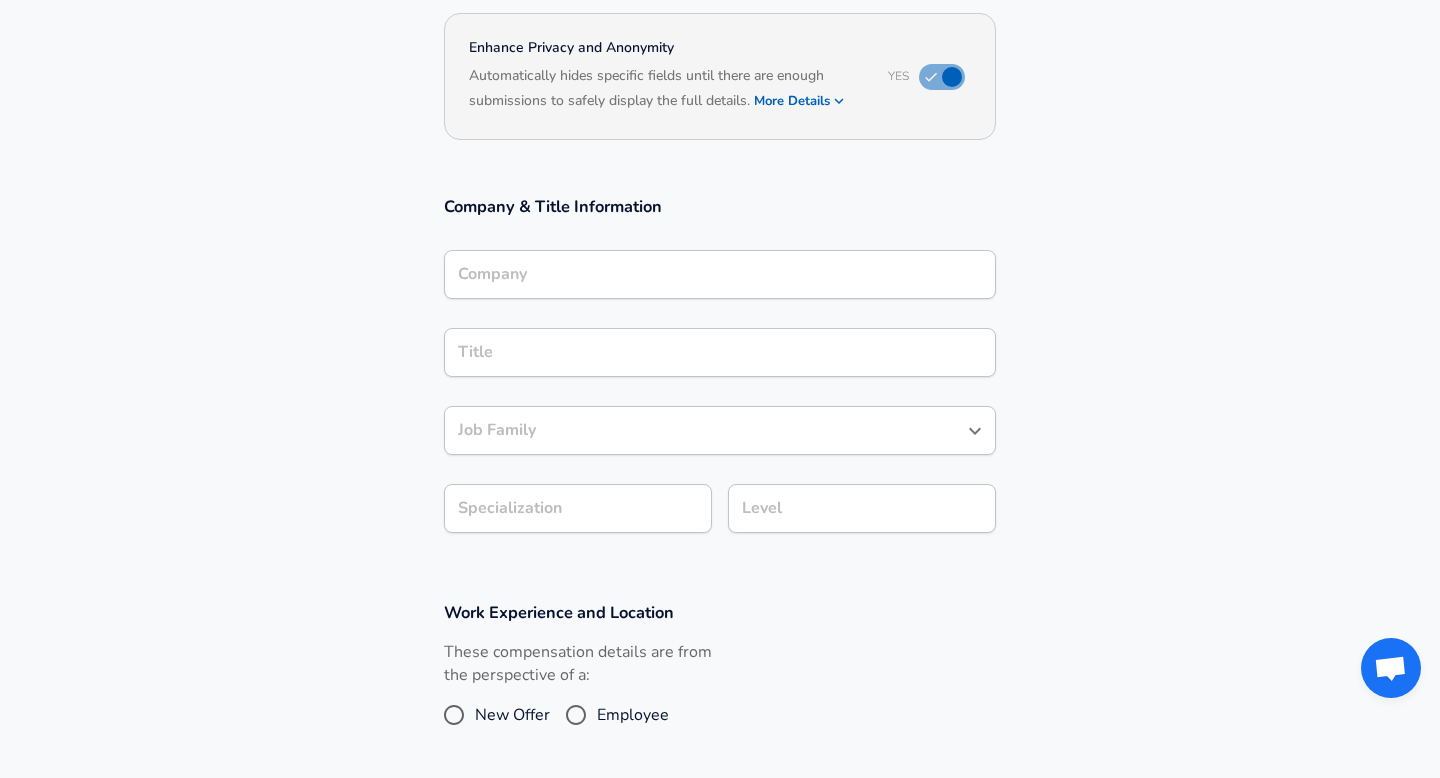 click on "Company" at bounding box center [720, 274] 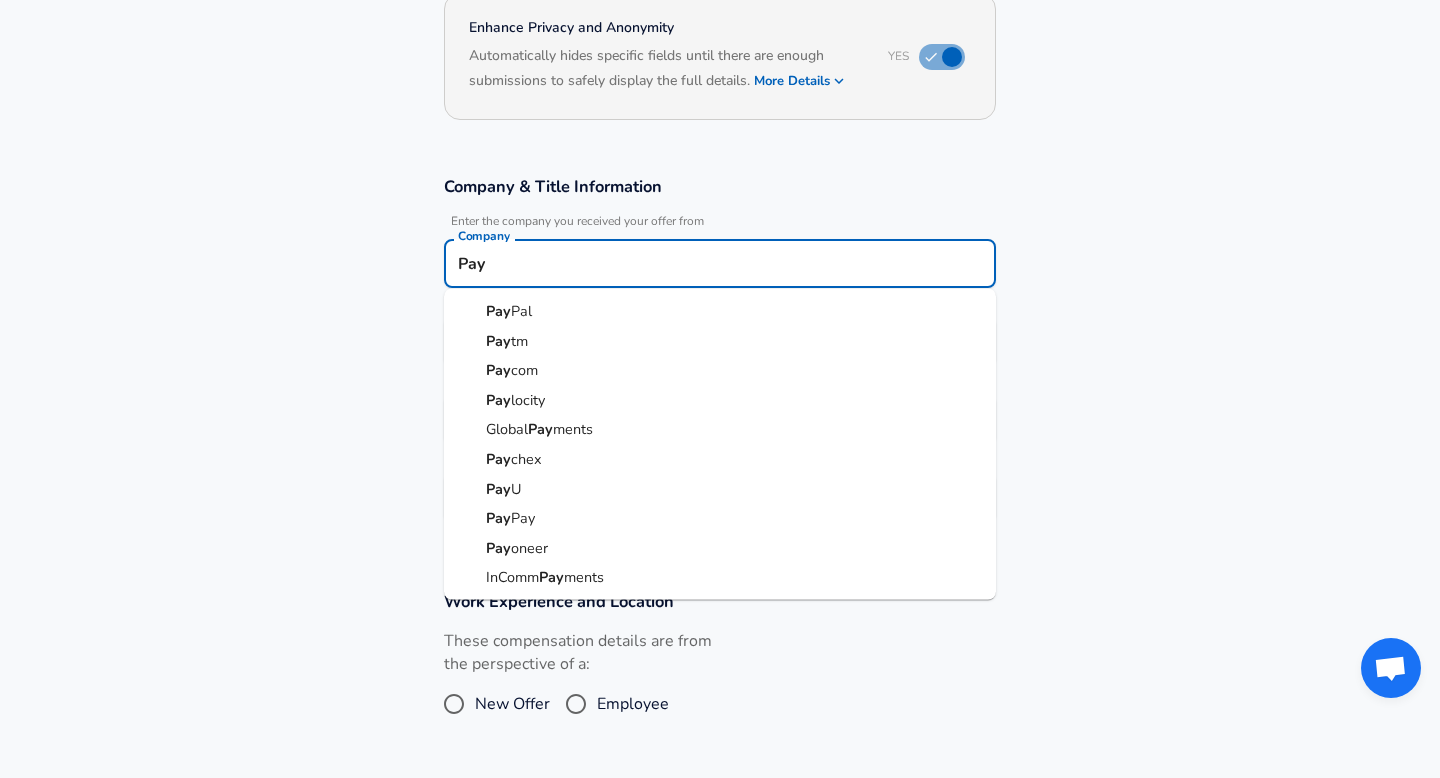 click on "[COMPANY]" at bounding box center [720, 341] 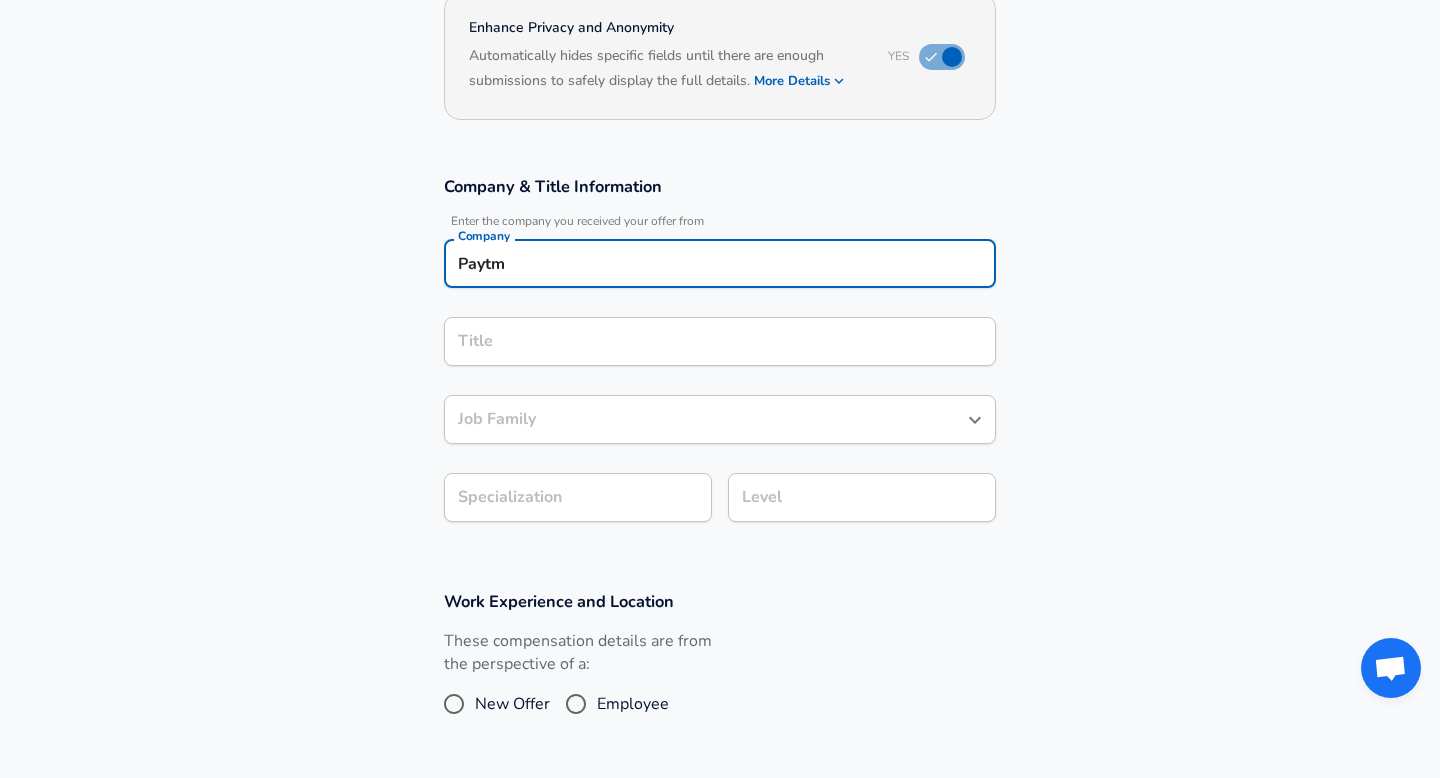 type on "Paytm" 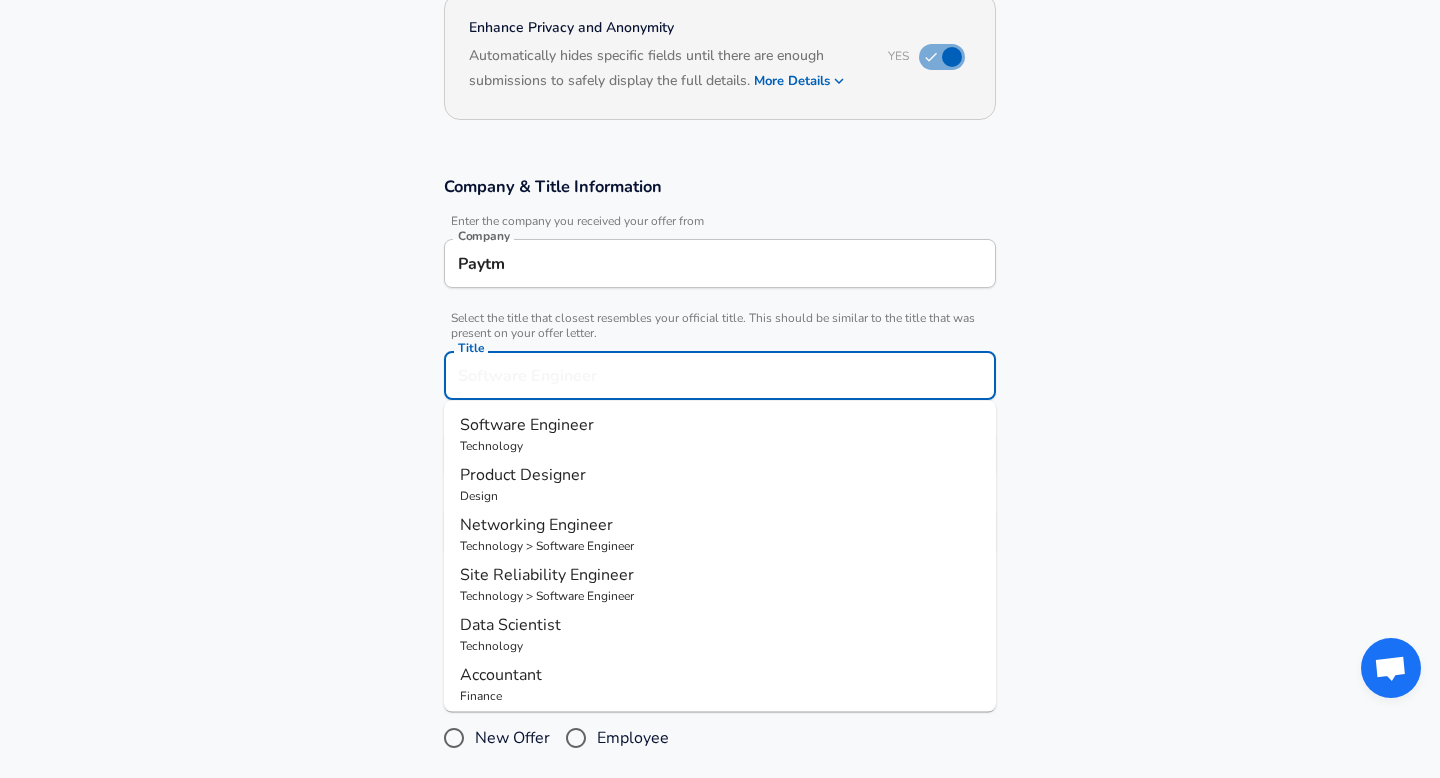 scroll, scrollTop: 244, scrollLeft: 0, axis: vertical 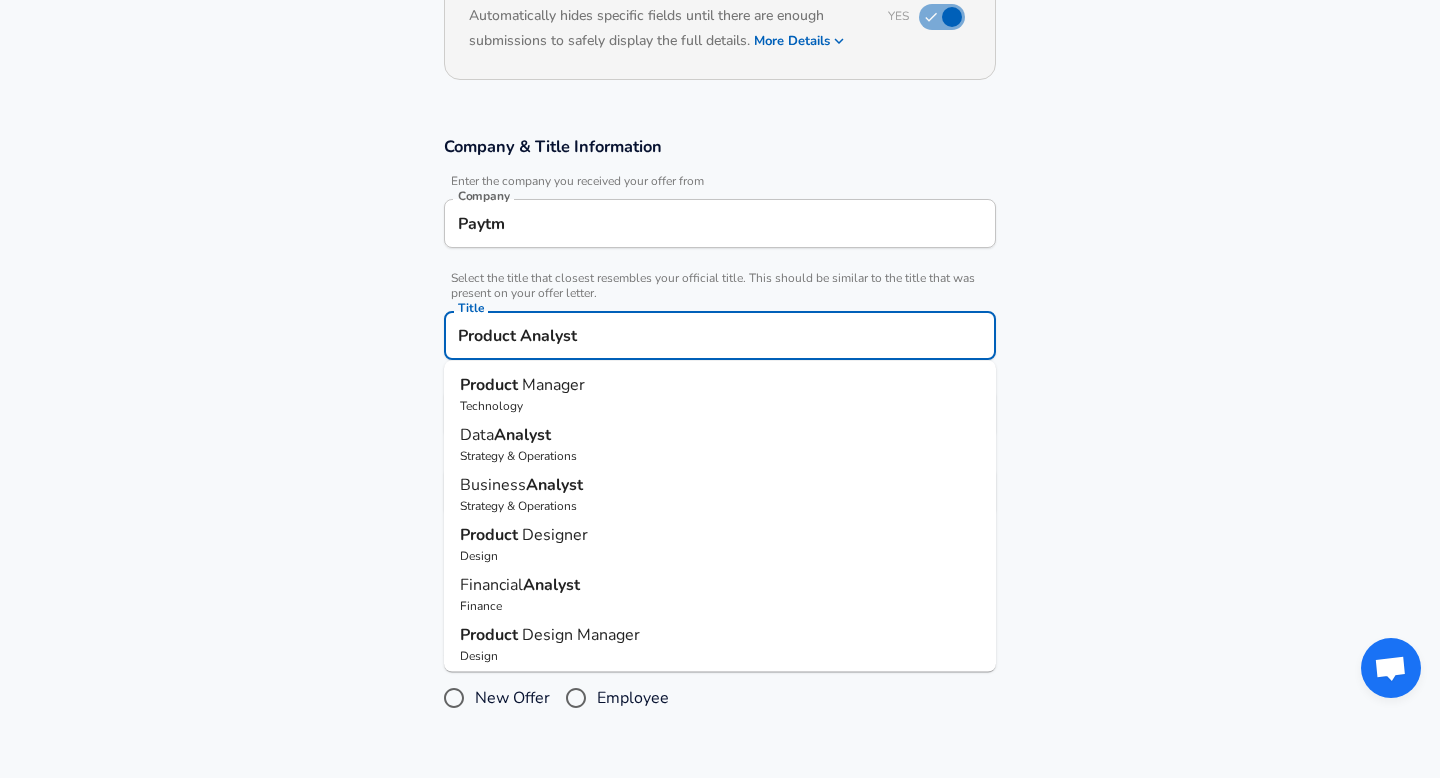 click on "Product Analyst" at bounding box center [720, 335] 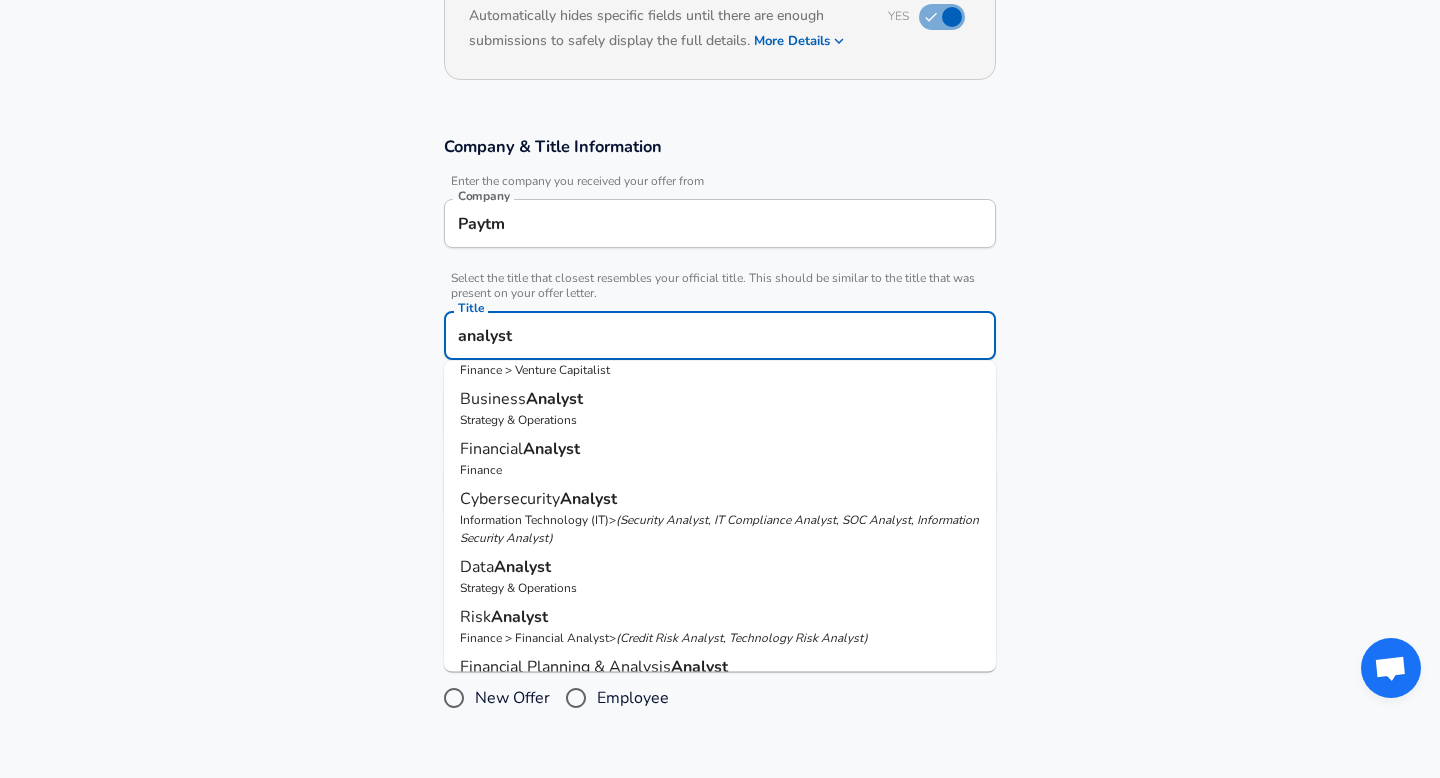scroll, scrollTop: 0, scrollLeft: 0, axis: both 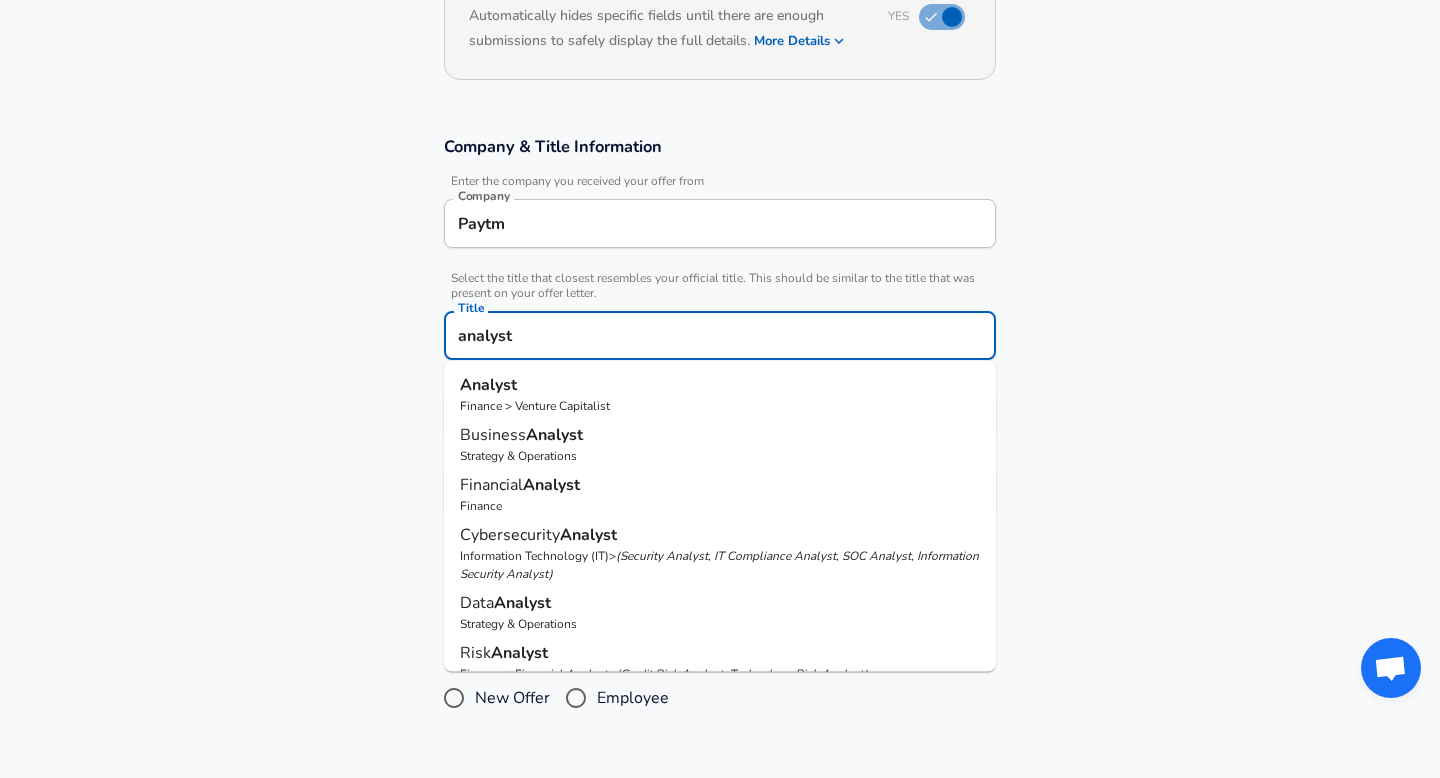 click on "Analyst Finance > Venture Capitalist" at bounding box center [720, 394] 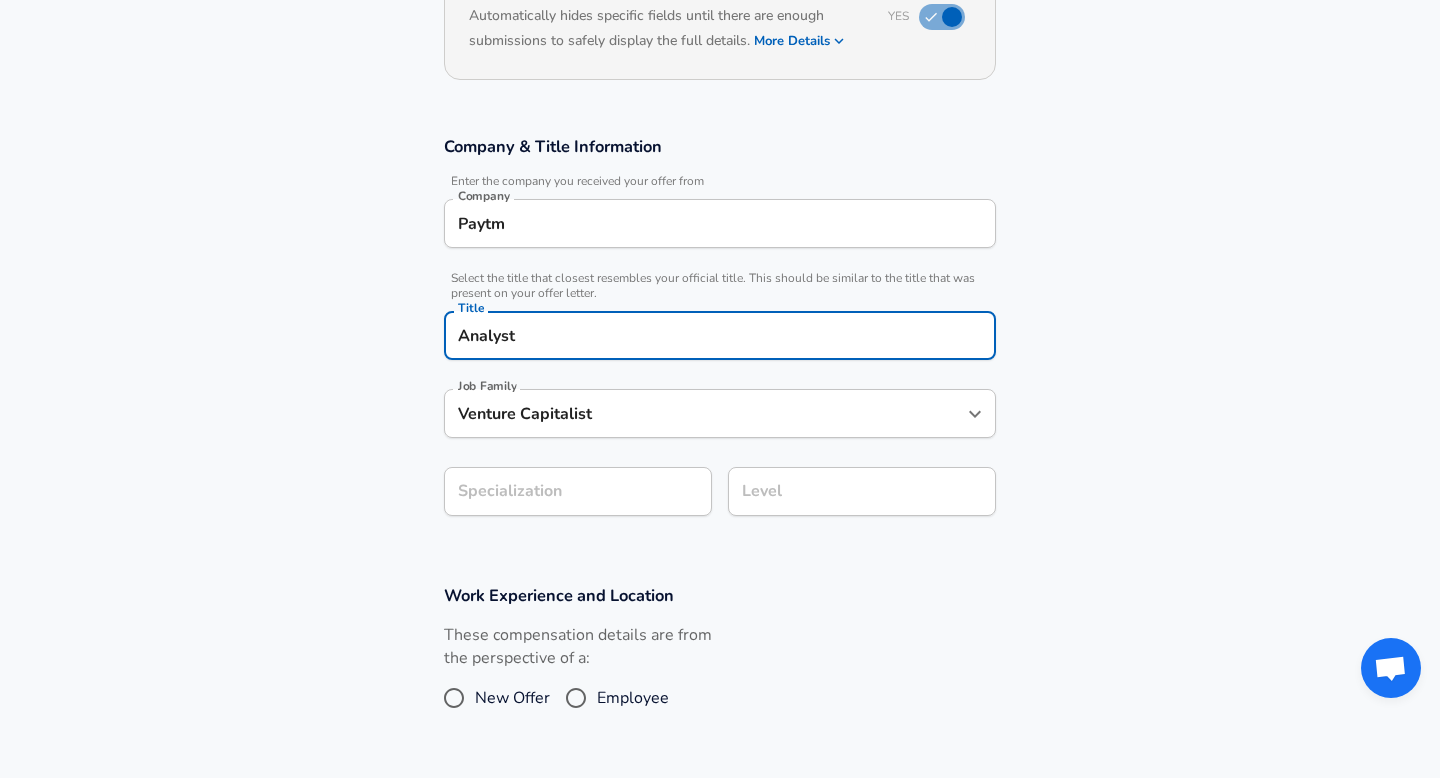 type on "Analyst" 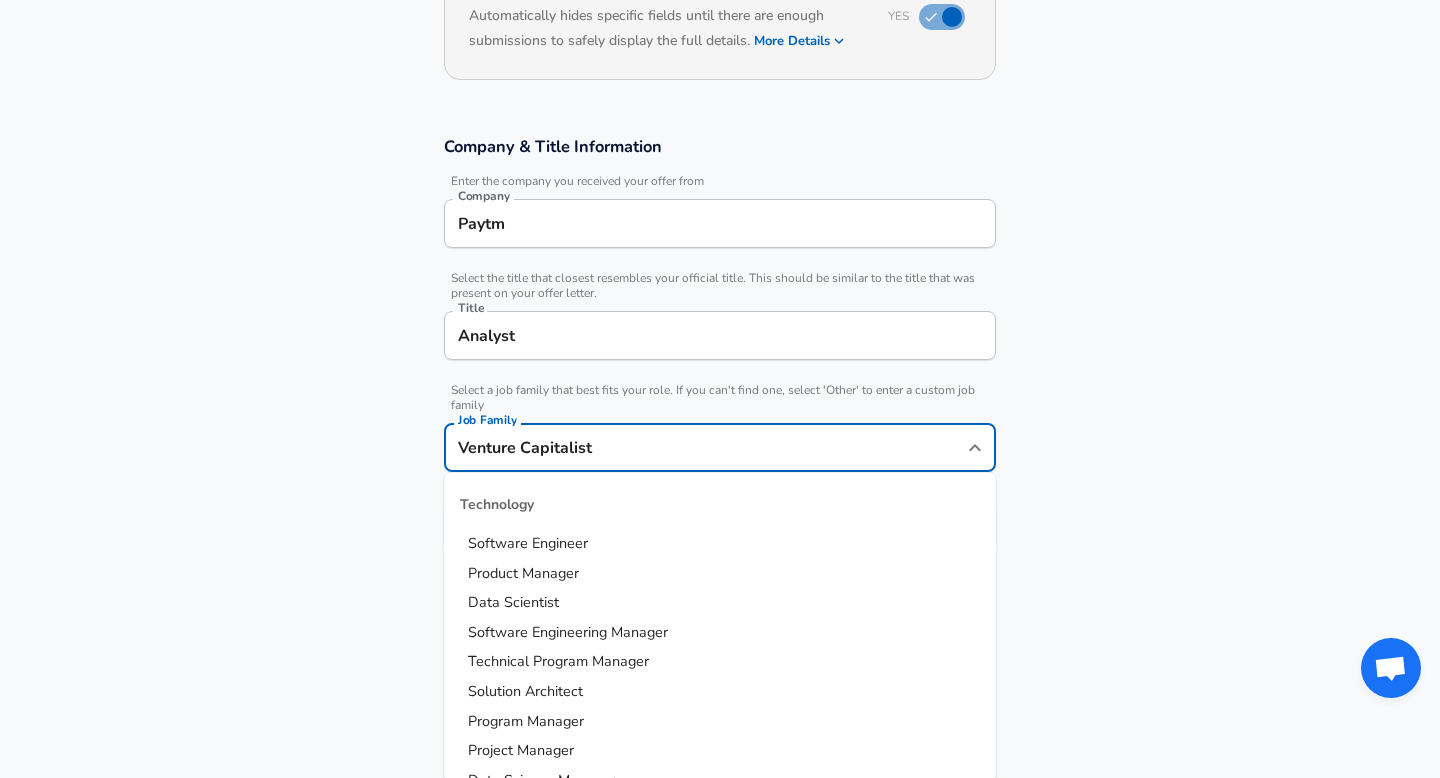 scroll, scrollTop: 284, scrollLeft: 0, axis: vertical 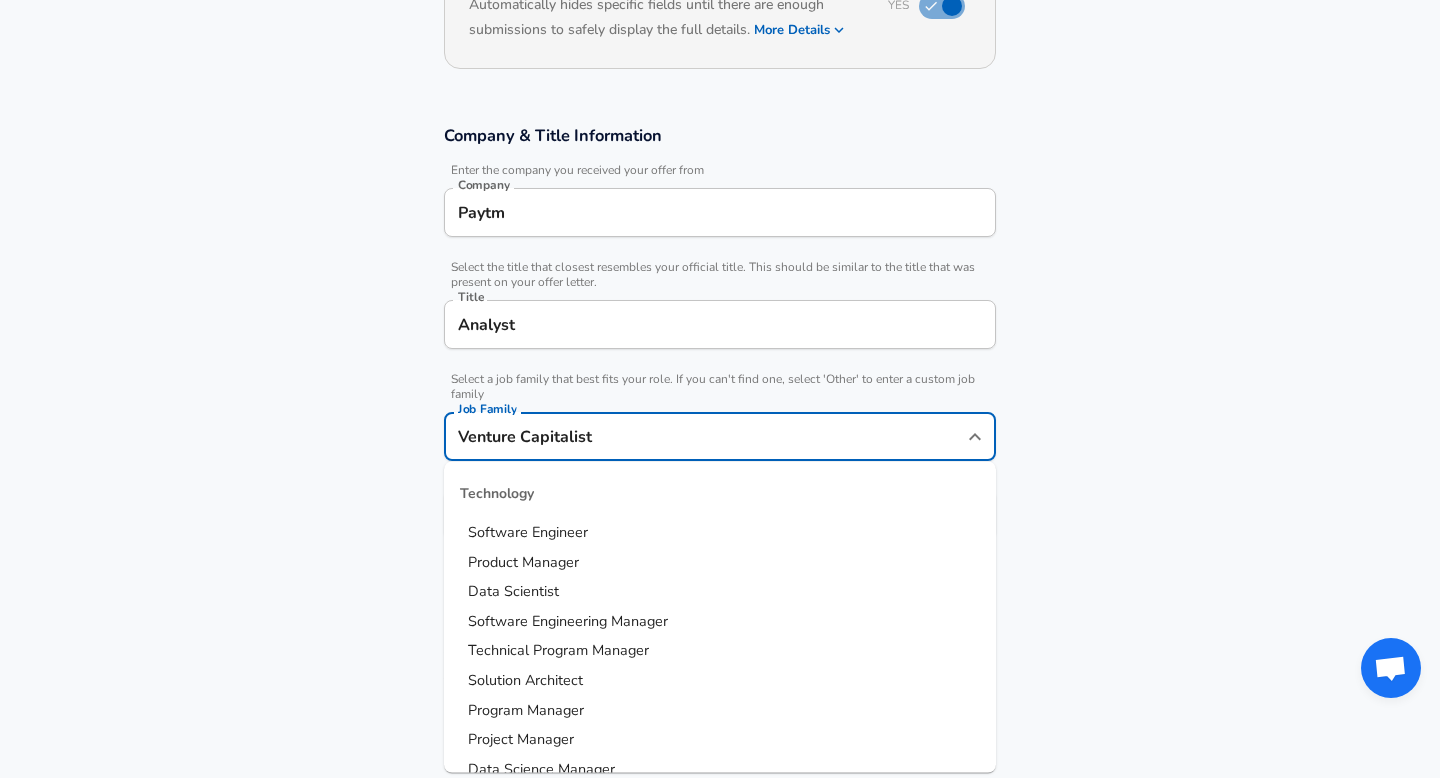 click on "Product Manager" at bounding box center (523, 561) 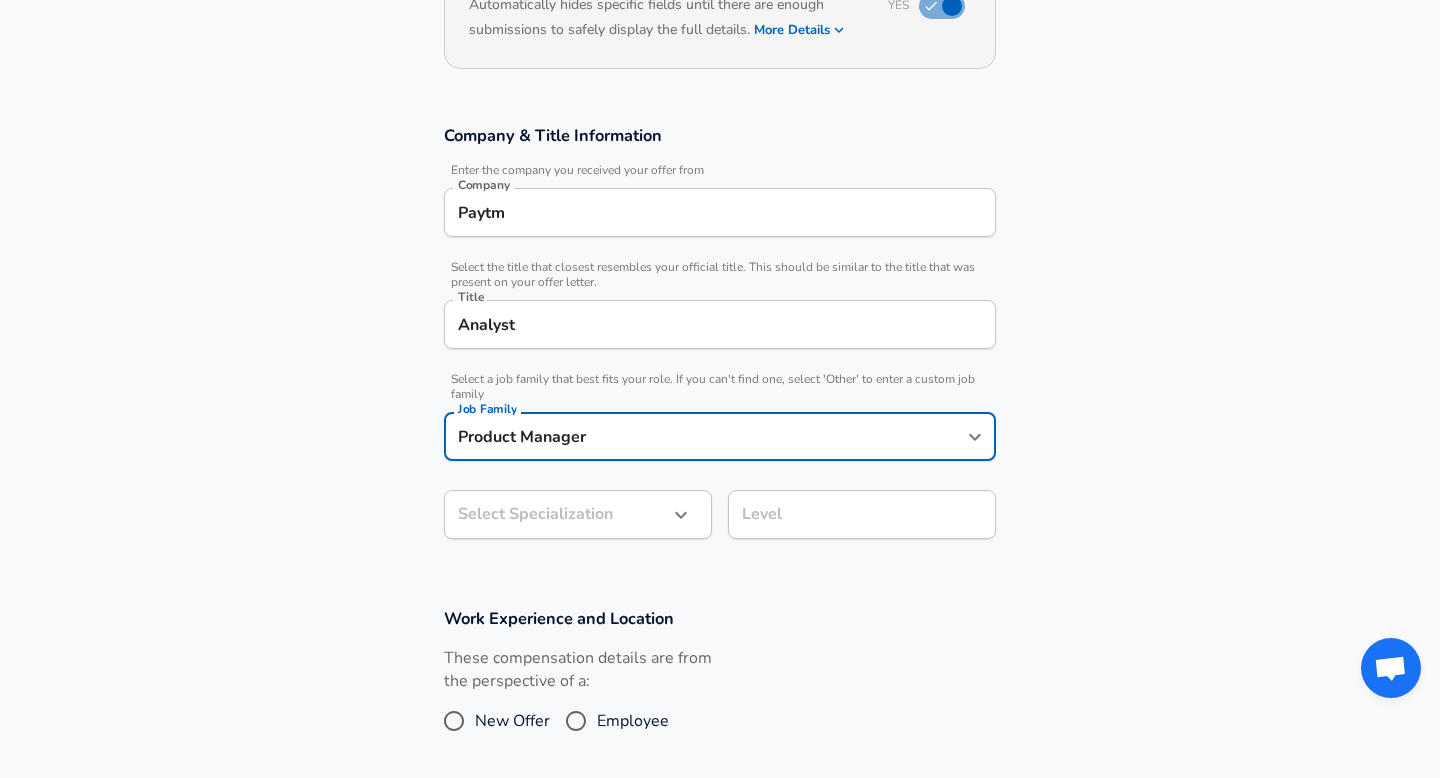 click on "Company & Title Information Enter the company you received your offer from Company [COMPANY] Company Select the title that closest resembles your official title. This should be similar to the title that was present on your offer letter. Title [TITLE] Title Select a job family that best fits your role. If you can't find one, select 'Other' to enter a custom job family Job Family [JOB_FAMILY] Job Family Select Specialization Select Specialization Level Level" at bounding box center (720, 342) 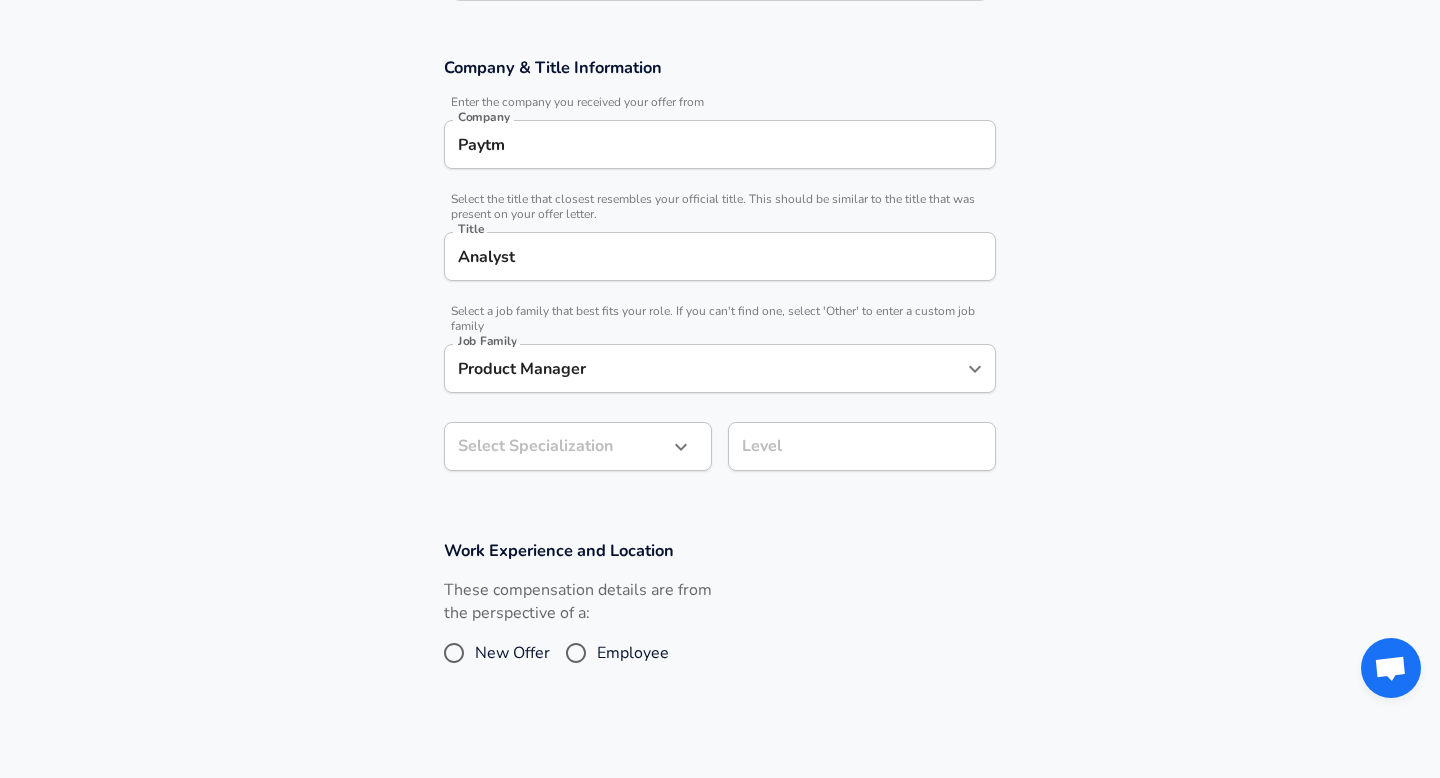 click on "​ Select Specialization" at bounding box center [578, 446] 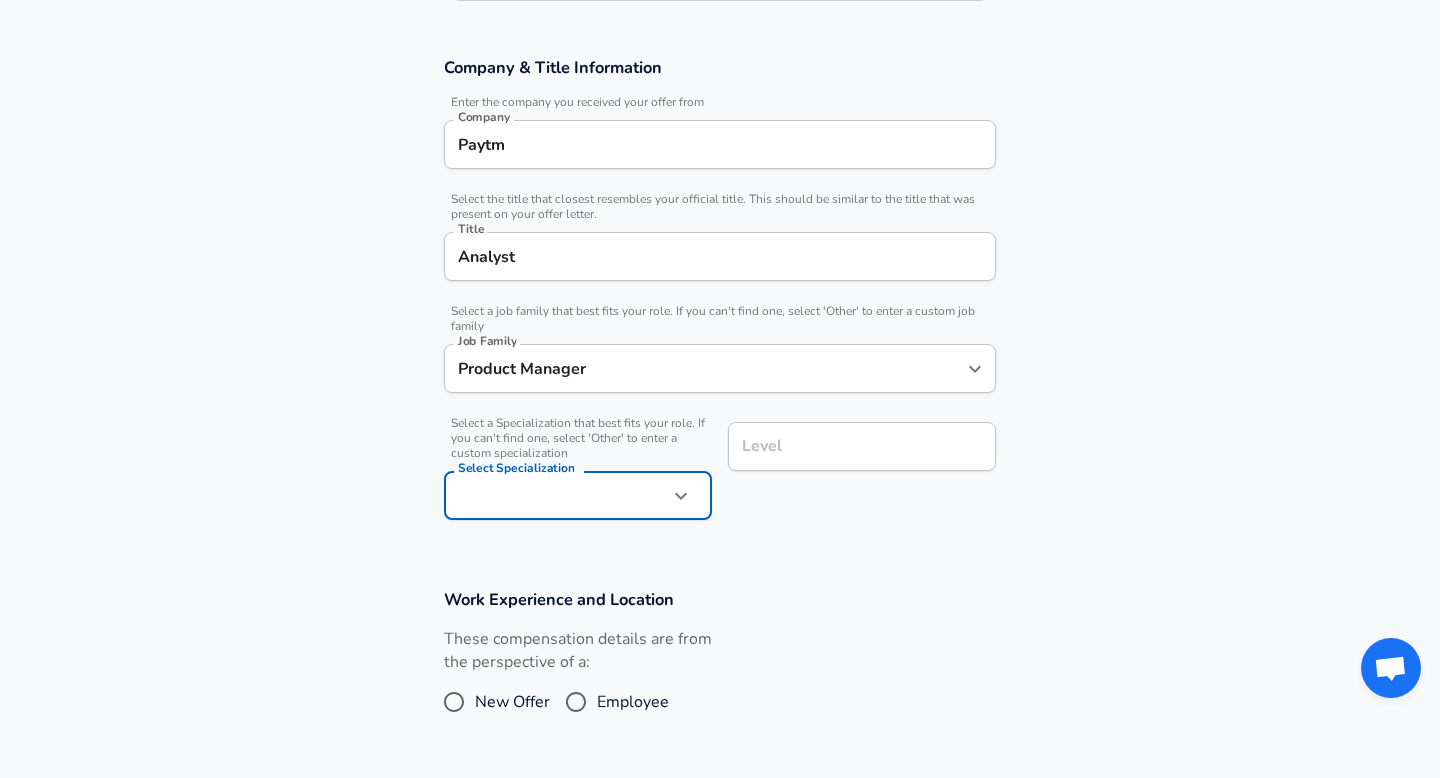scroll, scrollTop: 383, scrollLeft: 0, axis: vertical 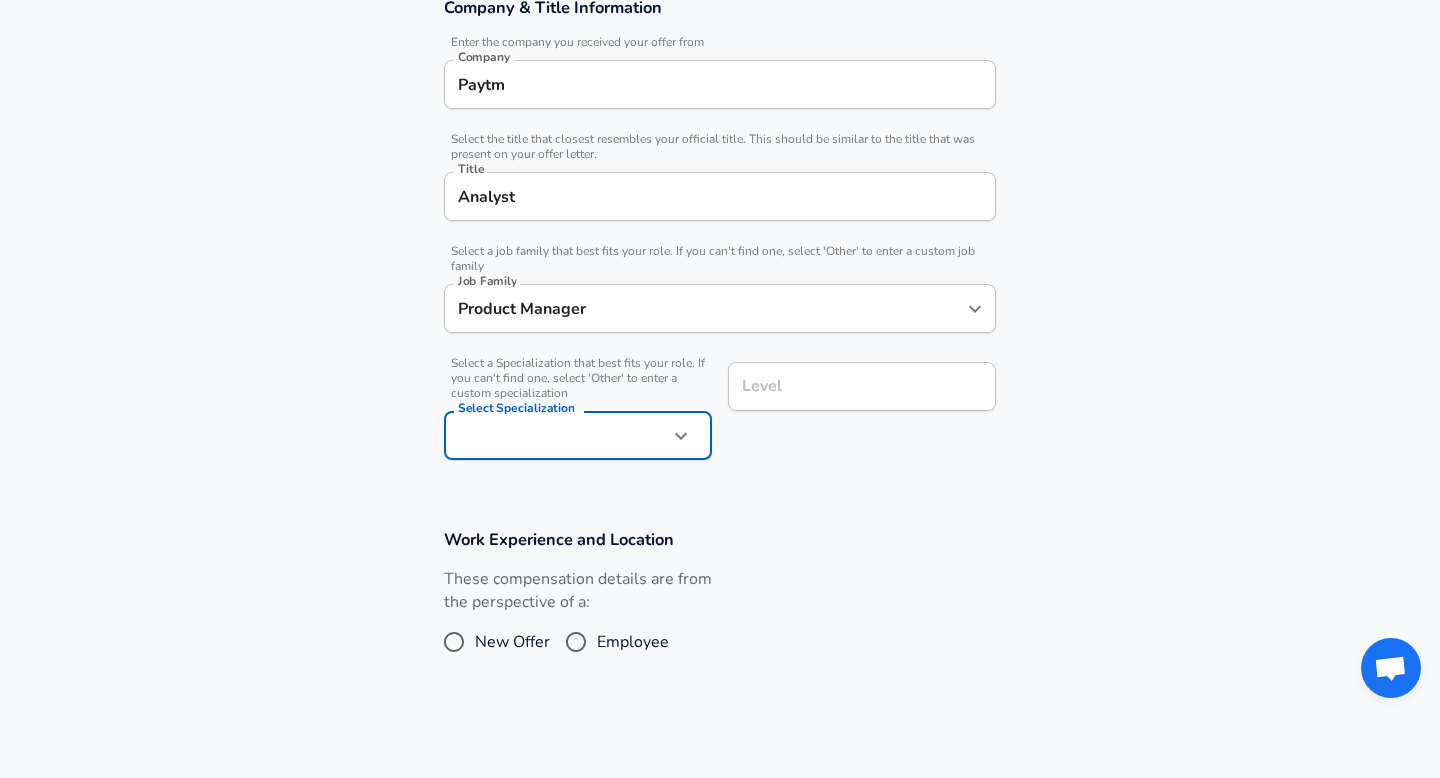 click 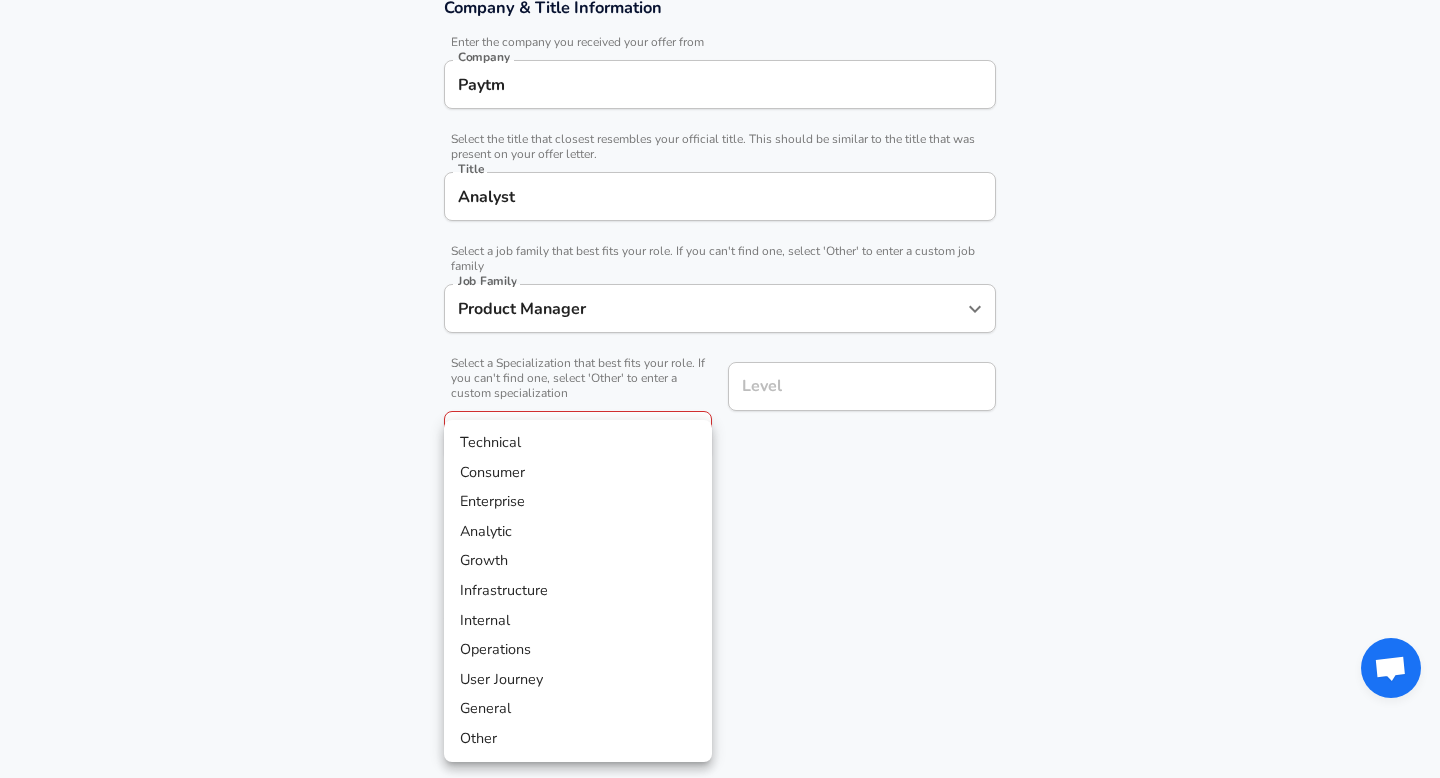 click on "Technical" at bounding box center [578, 443] 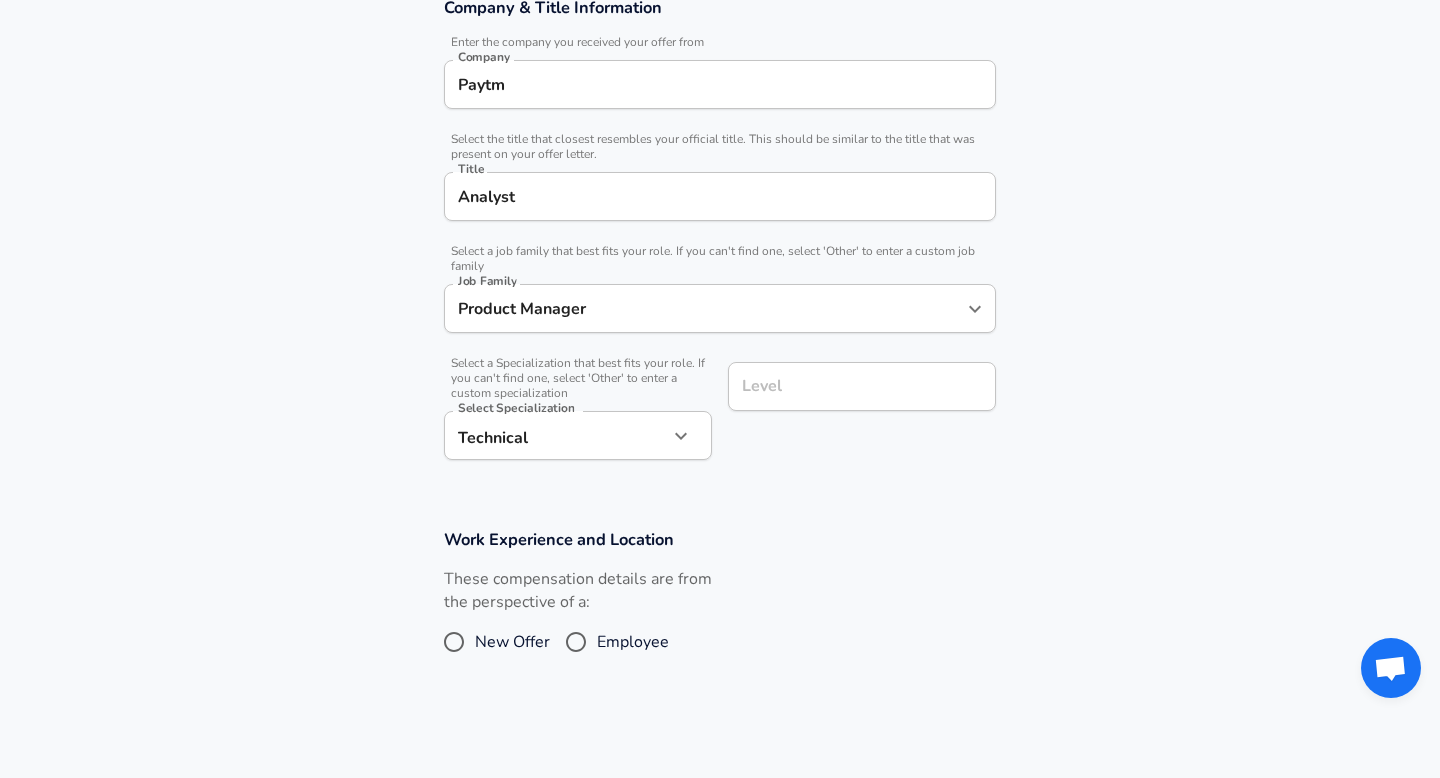 click on "Level Level" at bounding box center [854, 409] 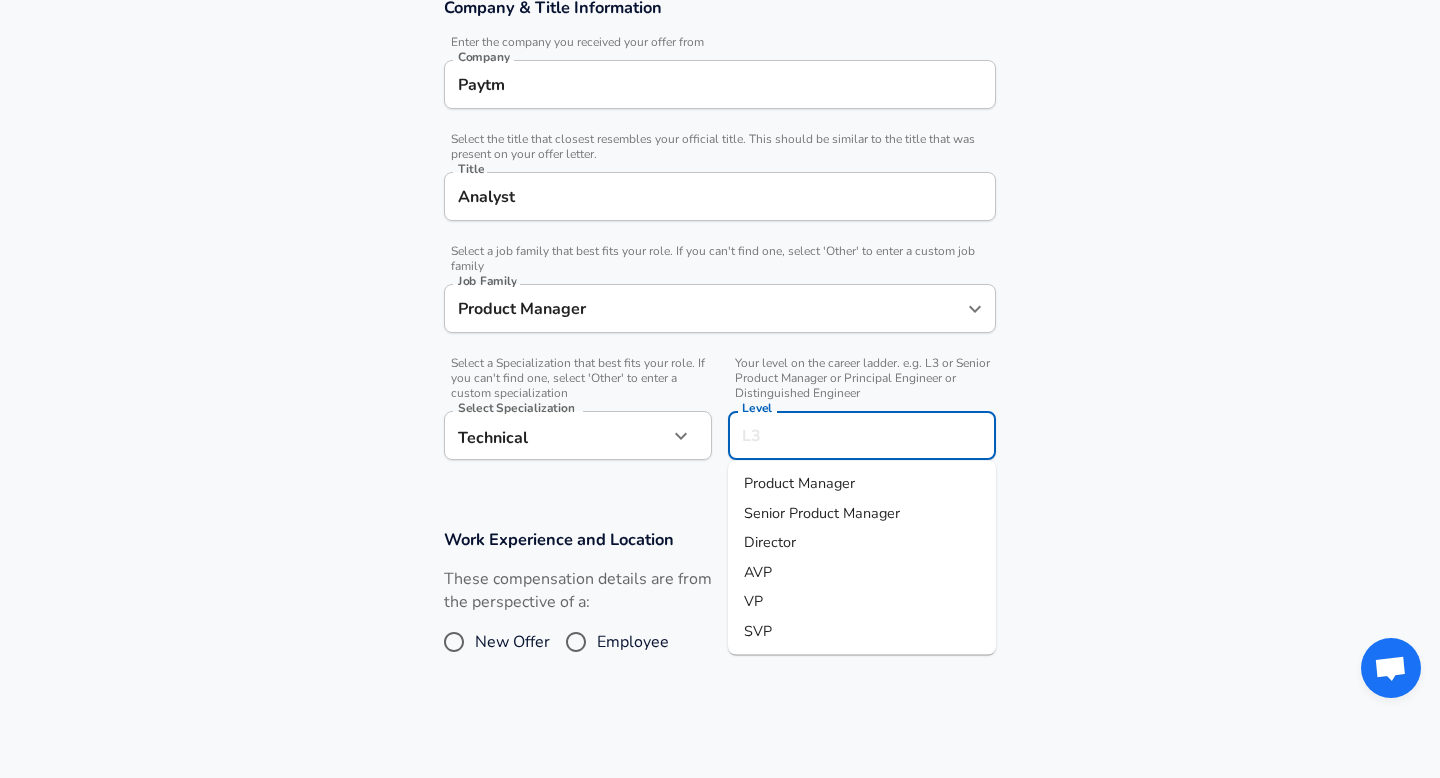 scroll, scrollTop: 423, scrollLeft: 0, axis: vertical 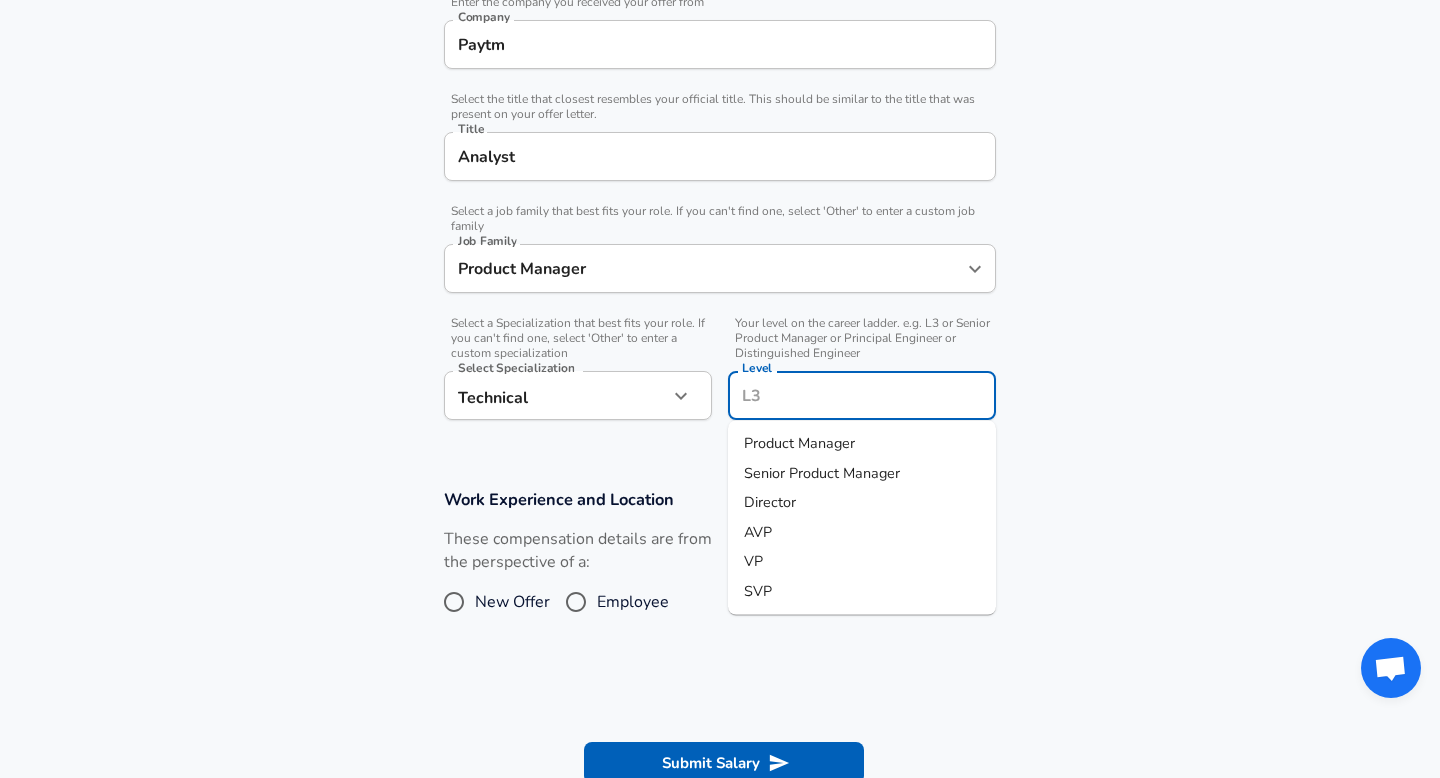 click on "Company & Title Information Enter the company you received your offer from Company [COMPANY] Company Select the title that closest resembles your official title. This should be similar to the title that was present on your offer letter. Title [TITLE] Title Select a job family that best fits your role. If you can't find one, select 'Other' to enter a custom job family Job Family [JOB_FAMILY] Job Family Select a Specialization that best fits your role. If you can't find one, select 'Other' to enter a custom specialization Select Specialization [SPECIALIZATION] [SPECIALIZATION] Your level on the career ladder. e.g. L3 or Senior Product Manager or Principal Engineer or Distinguished Engineer Level Level [JOB_TITLE]" at bounding box center [720, 199] 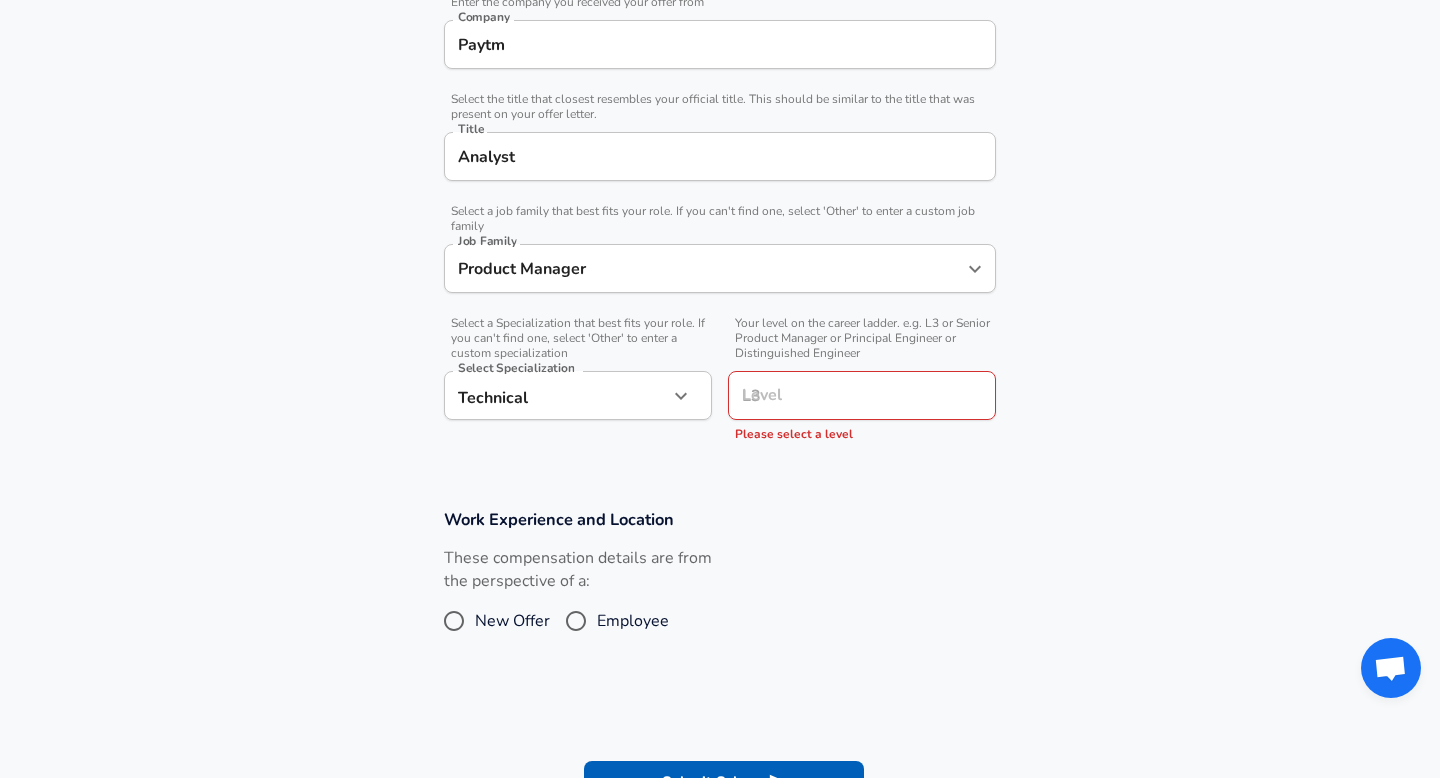 click on "Product Manager Job Family" at bounding box center [720, 268] 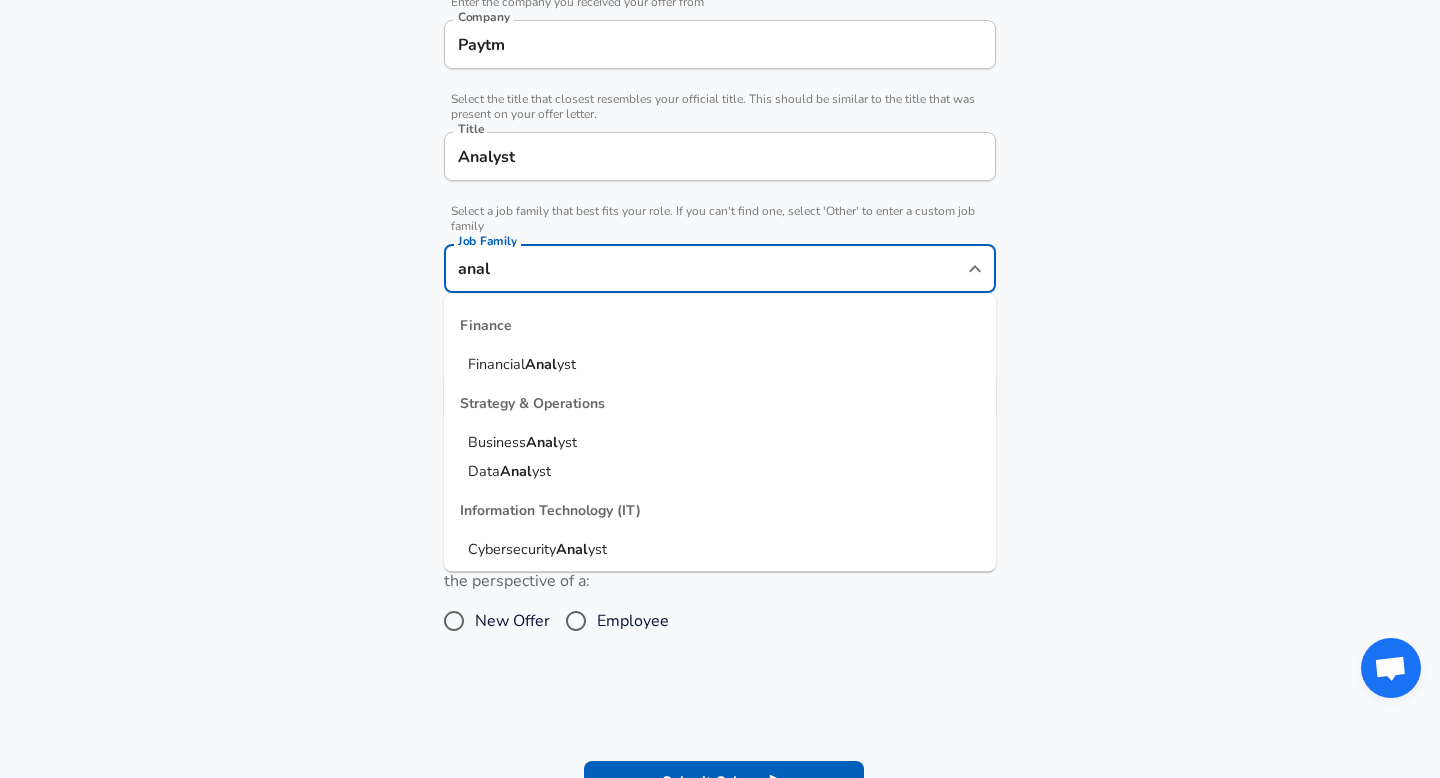 click on "Business  Anal yst" at bounding box center (720, 442) 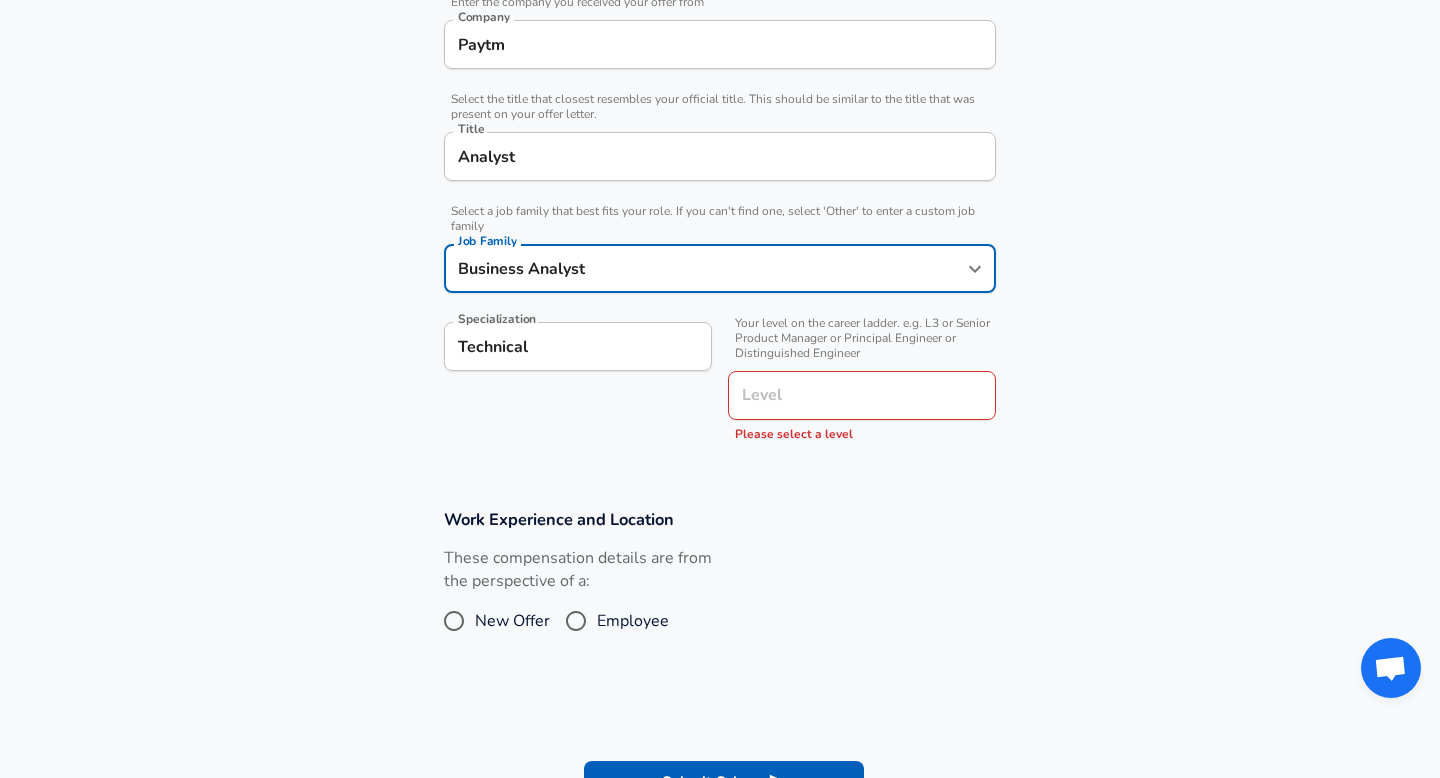 type on "Business Analyst" 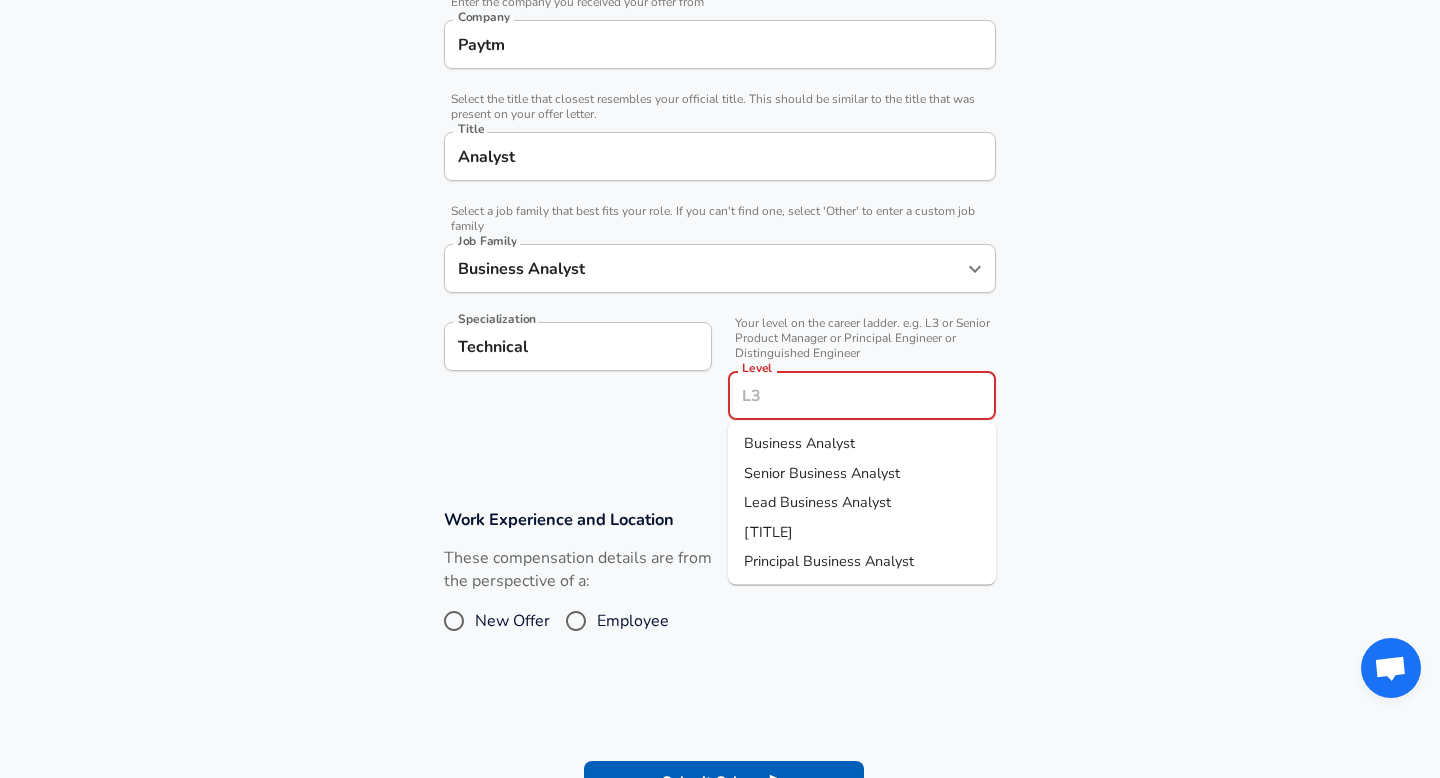 click on "Senior Business Analyst" at bounding box center (822, 472) 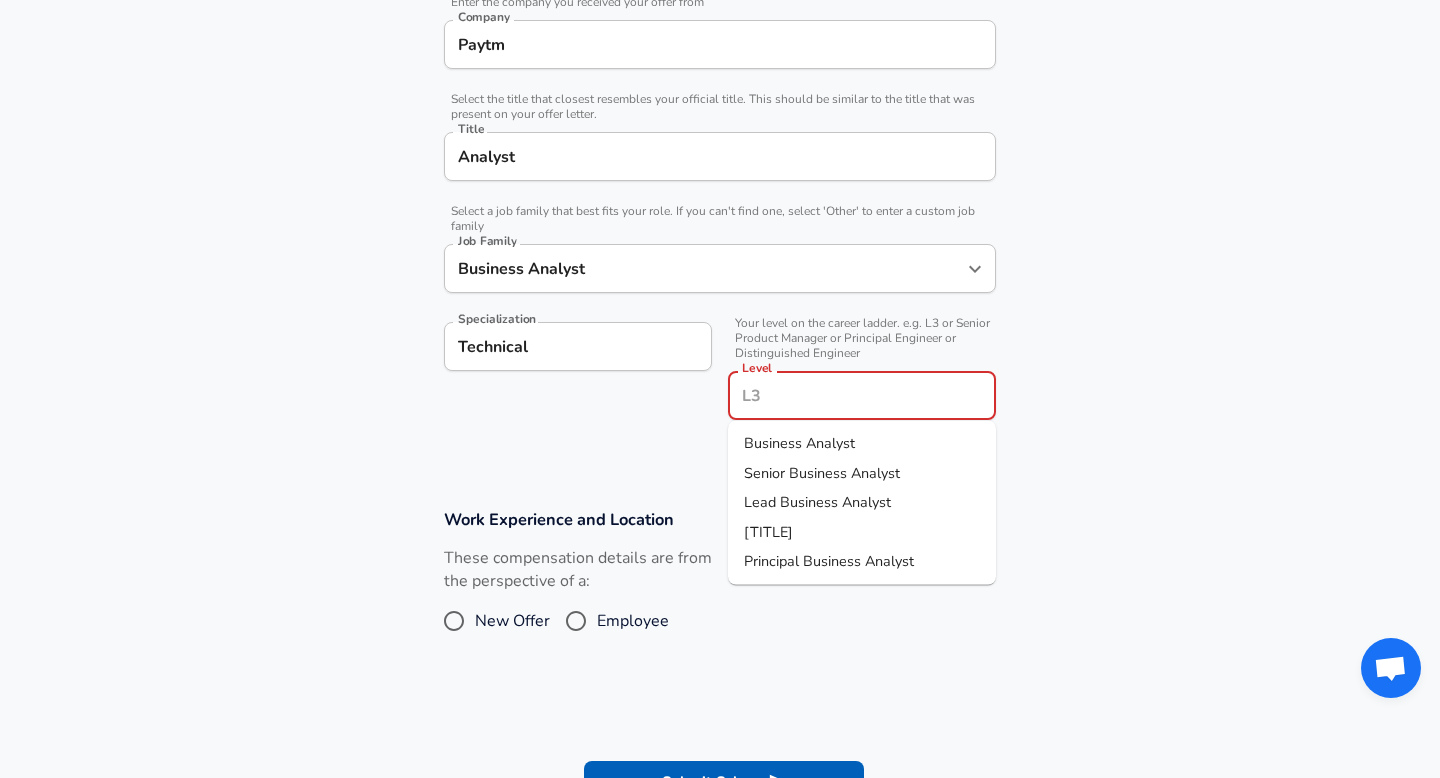 type on "Senior Business Analyst" 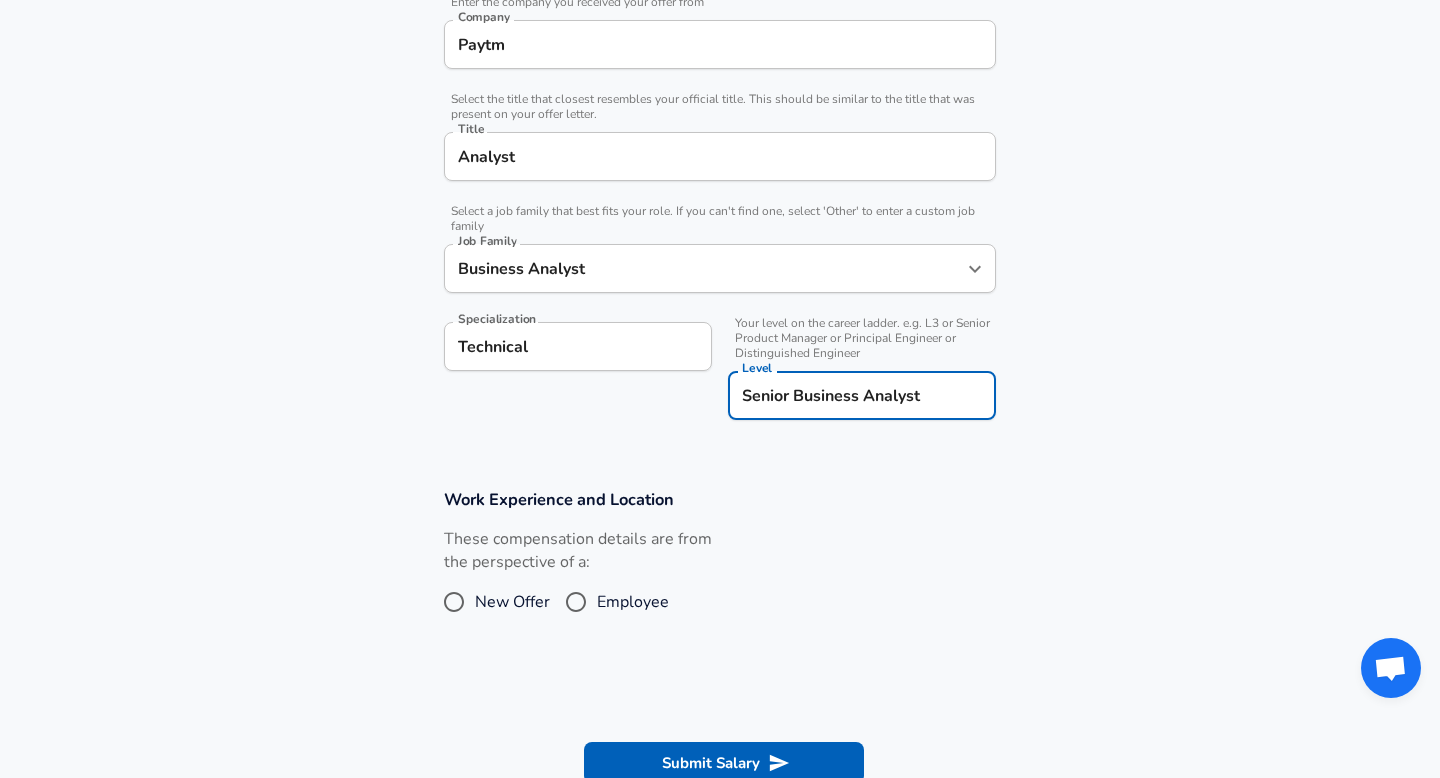 click on "Work Experience and Location These compensation details are from the perspective of a: New Offer Employee" at bounding box center (720, 565) 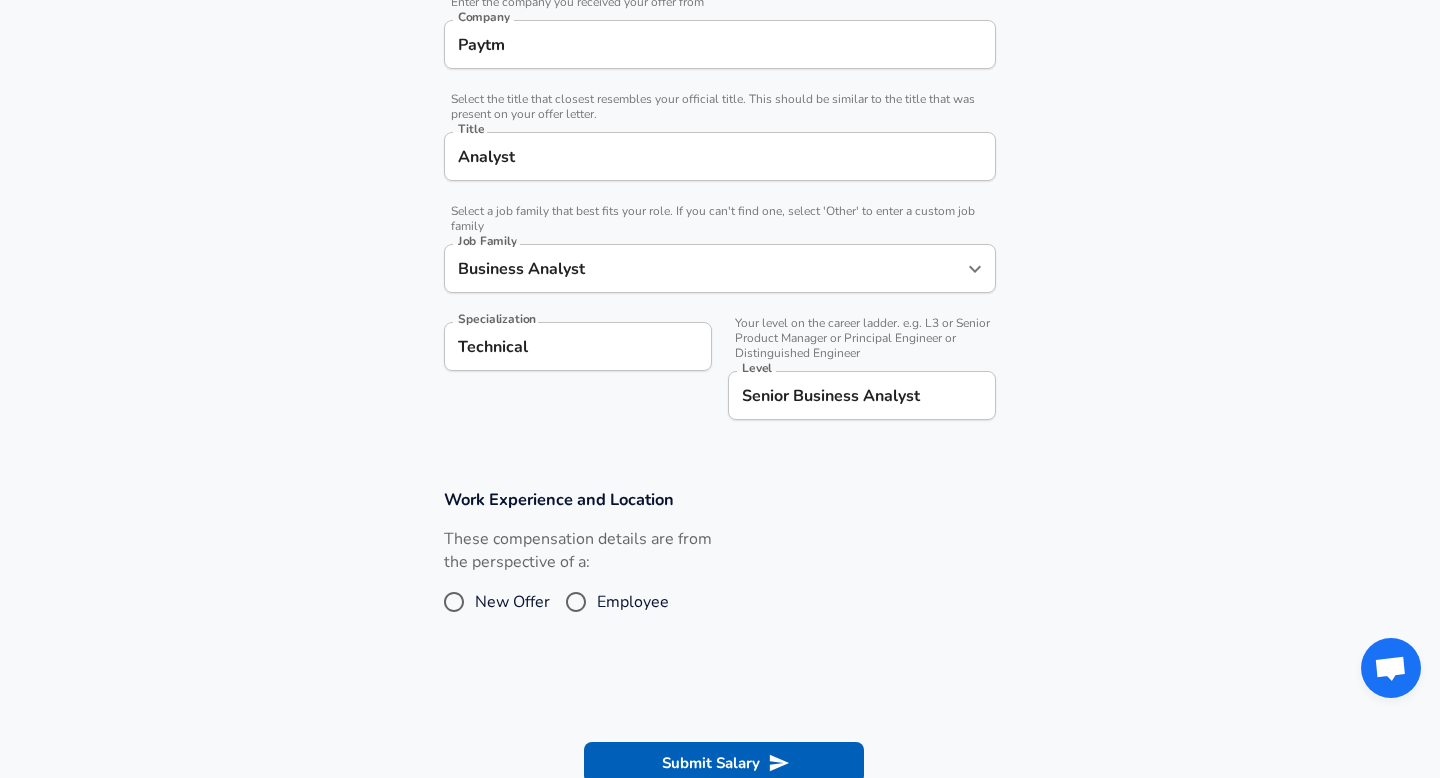 click on "[TITLE] Level" at bounding box center [862, 395] 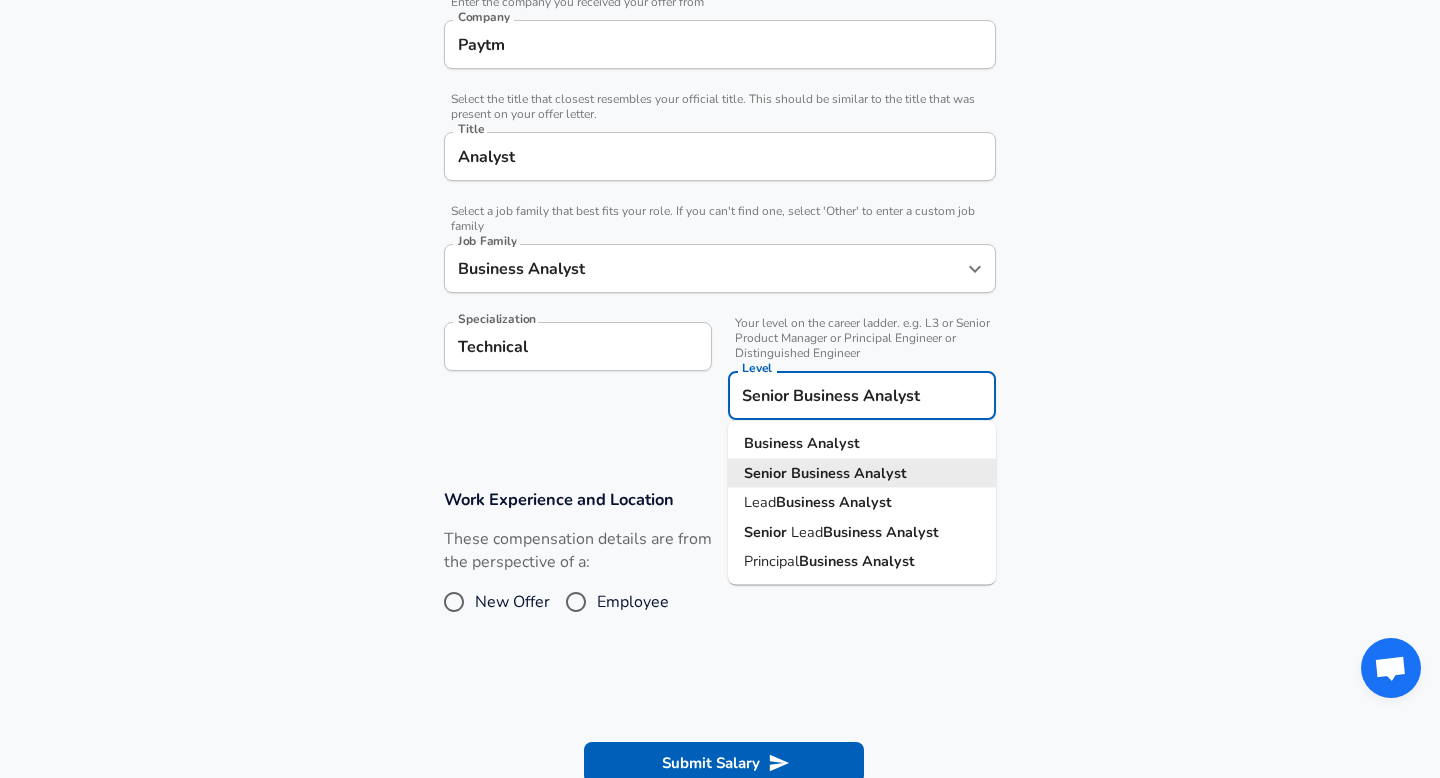 click on "Specialization Technical Specialization" at bounding box center (570, 369) 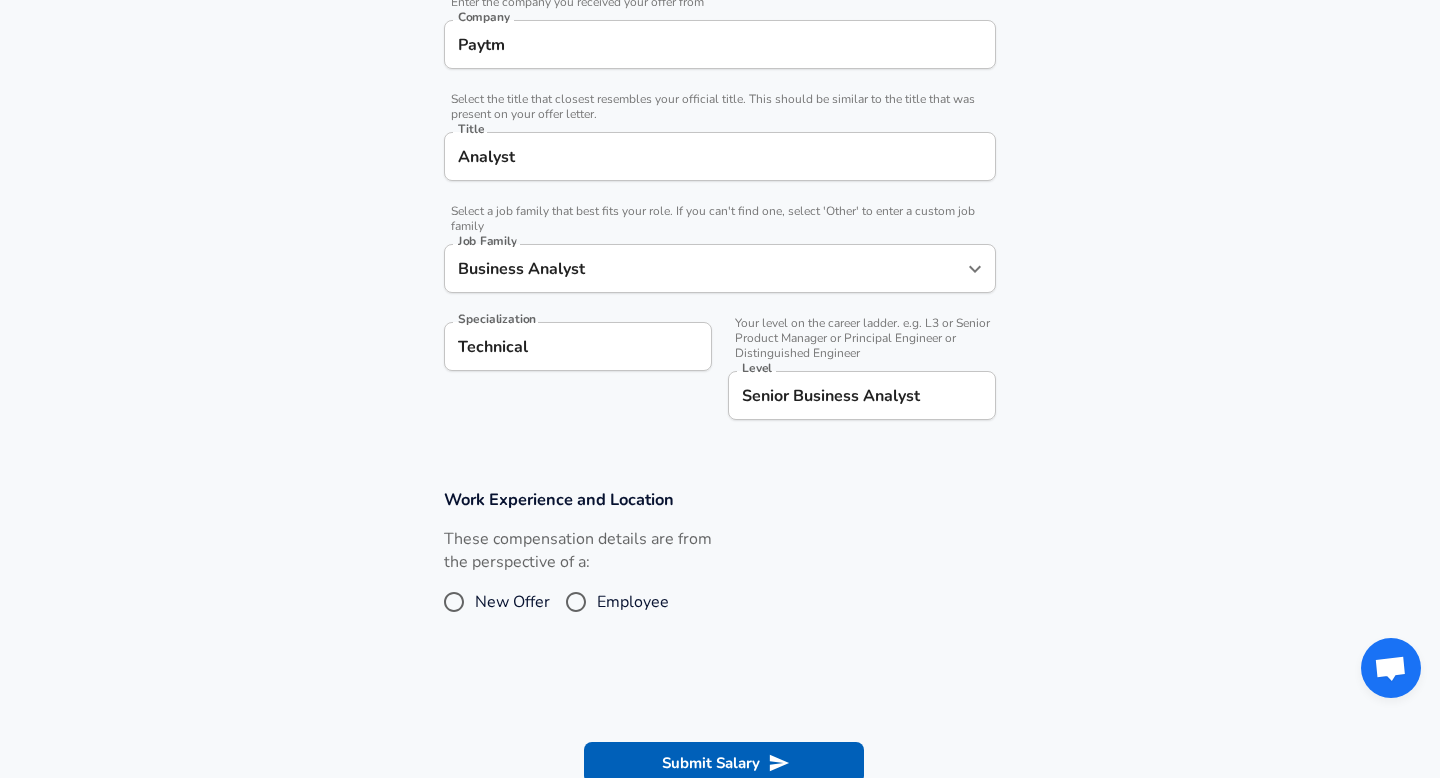 click on "Employee" at bounding box center (576, 602) 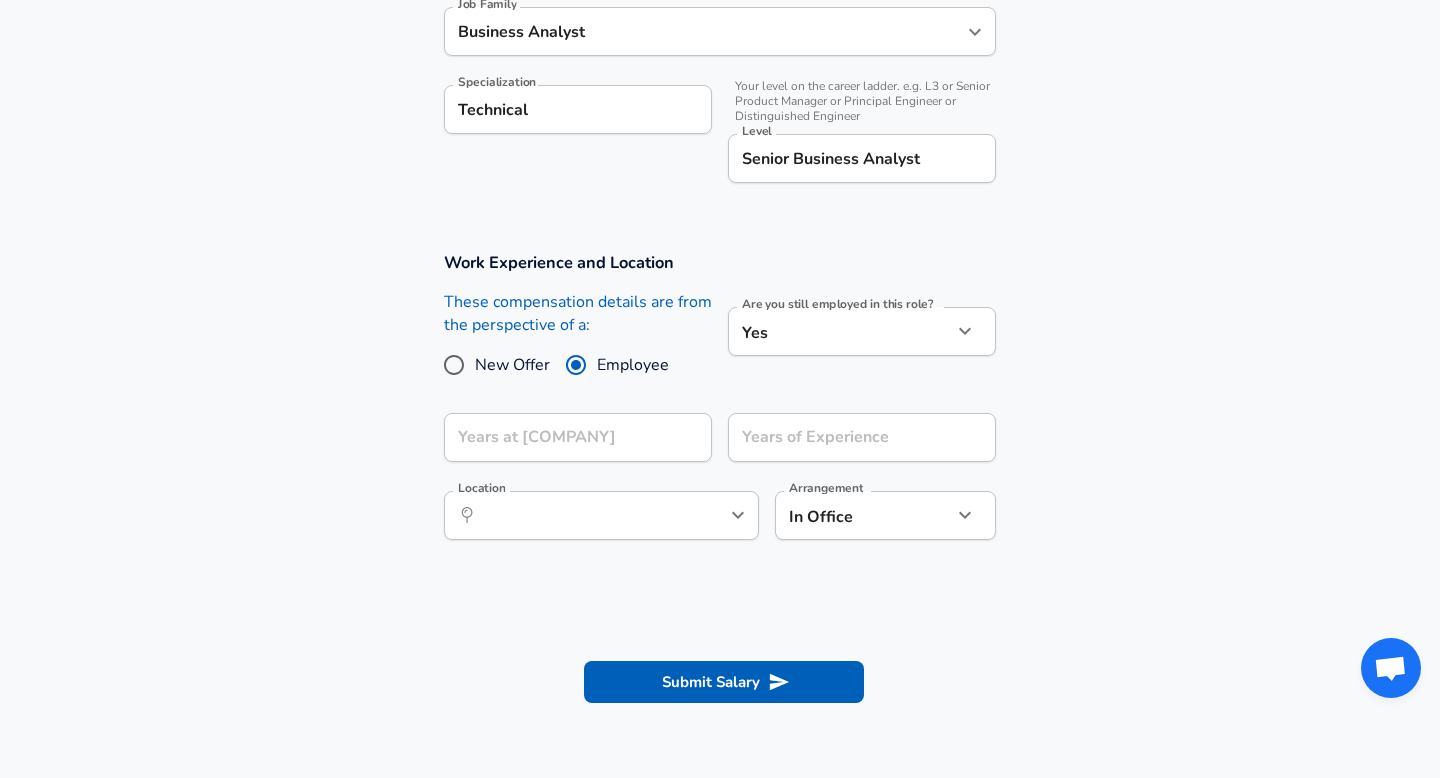 scroll, scrollTop: 662, scrollLeft: 0, axis: vertical 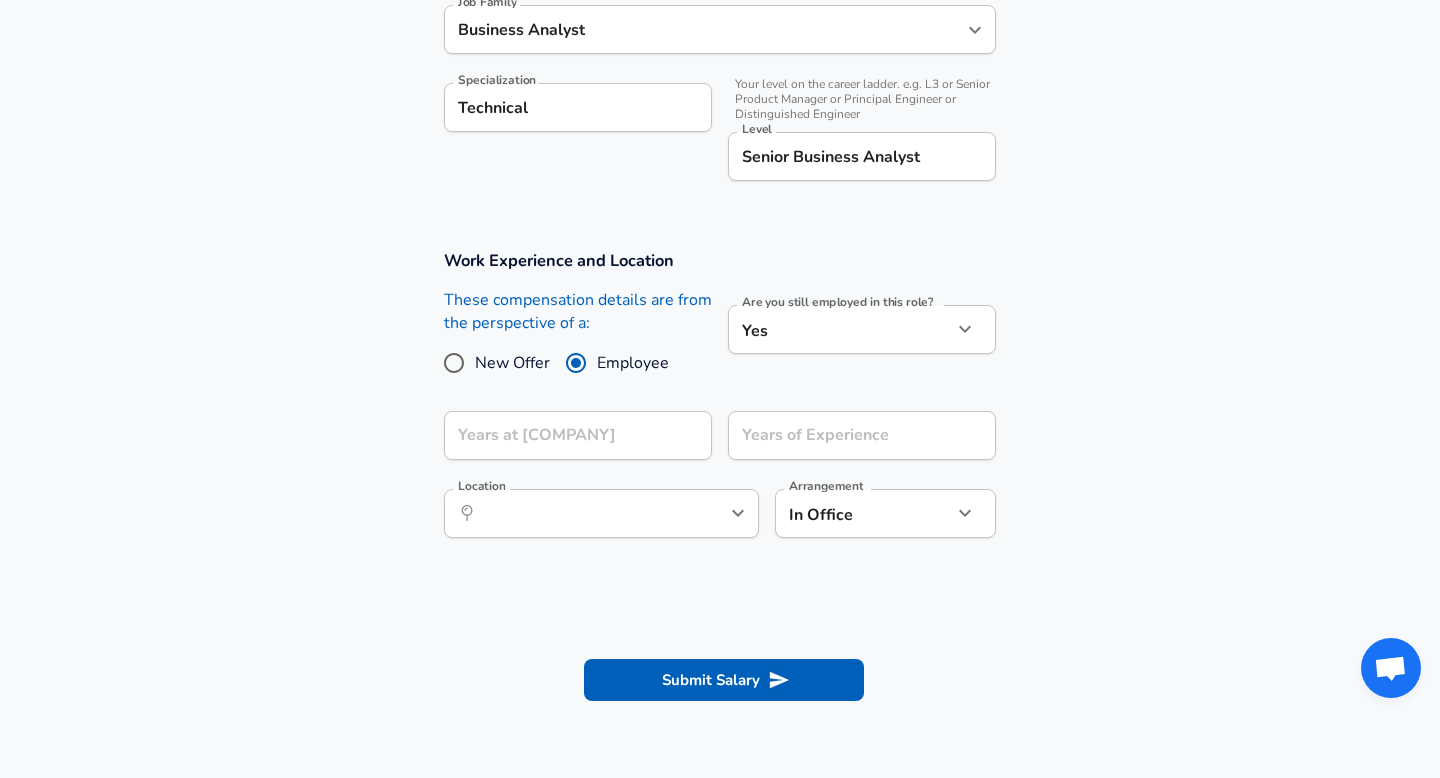 click on "Restart Add Your Salary Upload your offer letter to verify your submission Enhance Privacy and Anonymity Yes Automatically hides specific fields until there are enough submissions to safely display the full details. More Details Based on your submission and the data points that we have already collected, we will automatically hide and anonymize specific fields if there aren't enough data points to remain sufficiently anonymous. Company & Title Information Enter the company you received your offer from Company [COMPANY] Company Select the title that closest resembles your official title. This should be similar to the title that was present on your offer letter. Title [TITLE] Title Select a job family that best fits your role. If you can't find one, select 'Other' to enter a custom job family Job Family [JOB_FAMILY] Job Family Specialization [SPECIALIZATION] [SPECIALIZATION] Your level on the career ladder. e.g. L3 or Senior Product Manager or Principal Engineer or Distinguished Engineer Level Level [JOB_TITLE]" at bounding box center [720, -273] 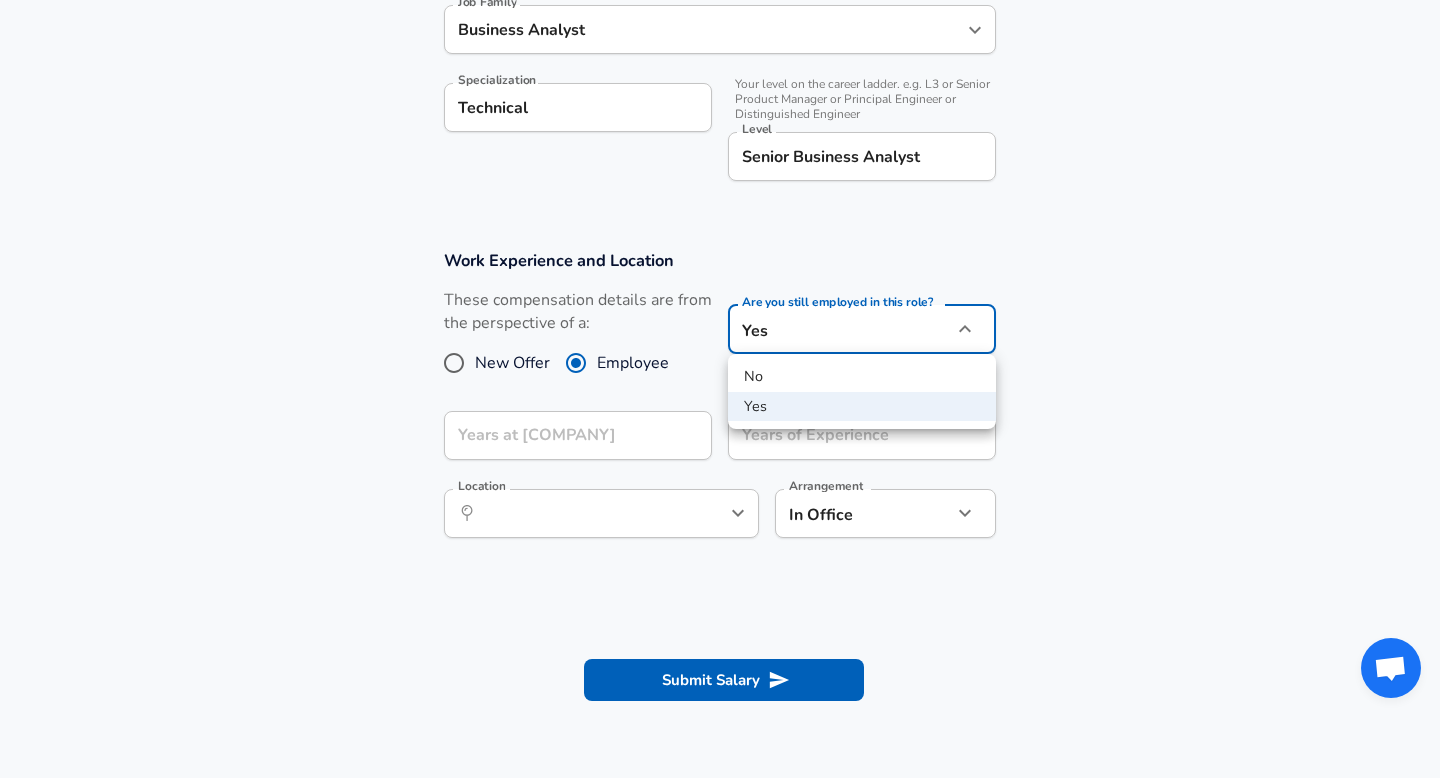 click on "No" at bounding box center [862, 377] 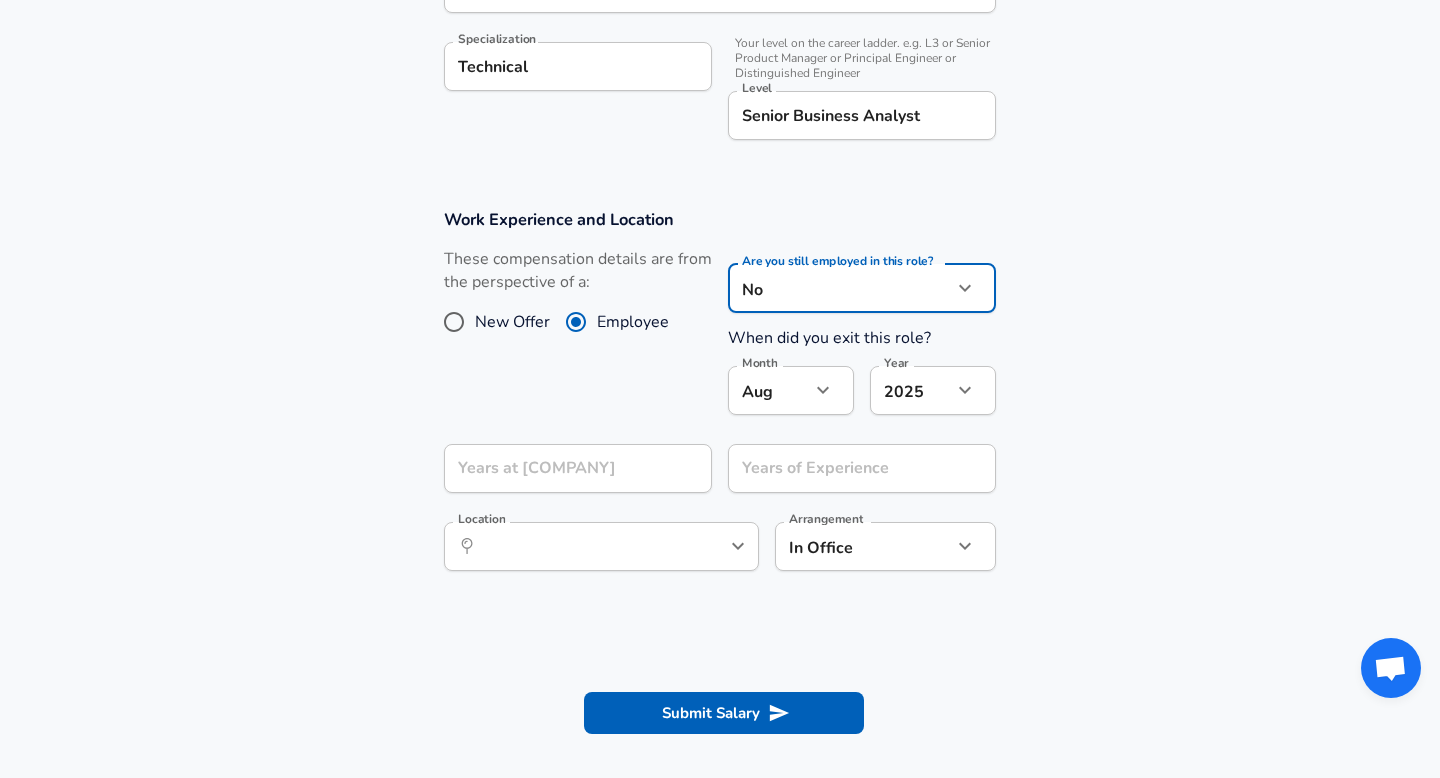 scroll, scrollTop: 711, scrollLeft: 0, axis: vertical 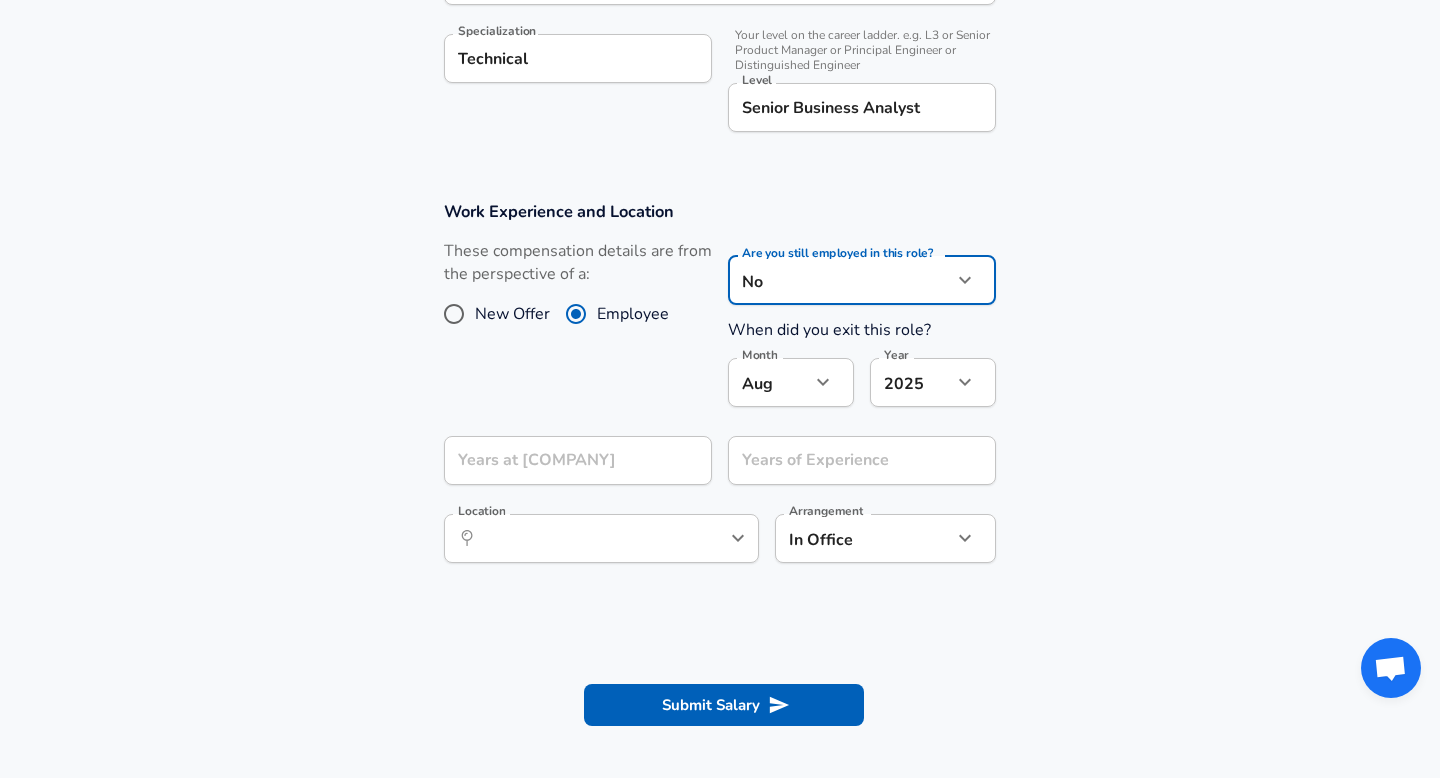 click 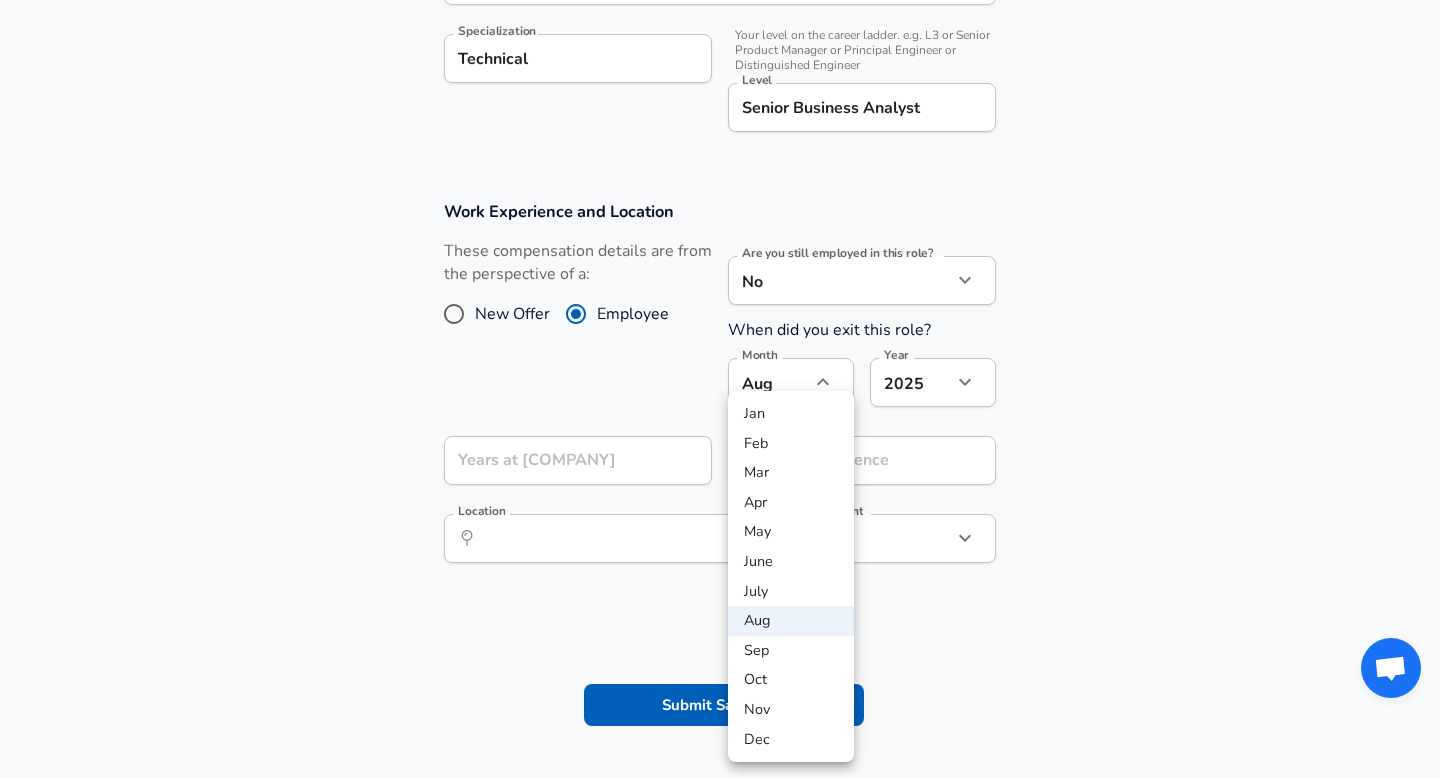 click on "June" at bounding box center (791, 562) 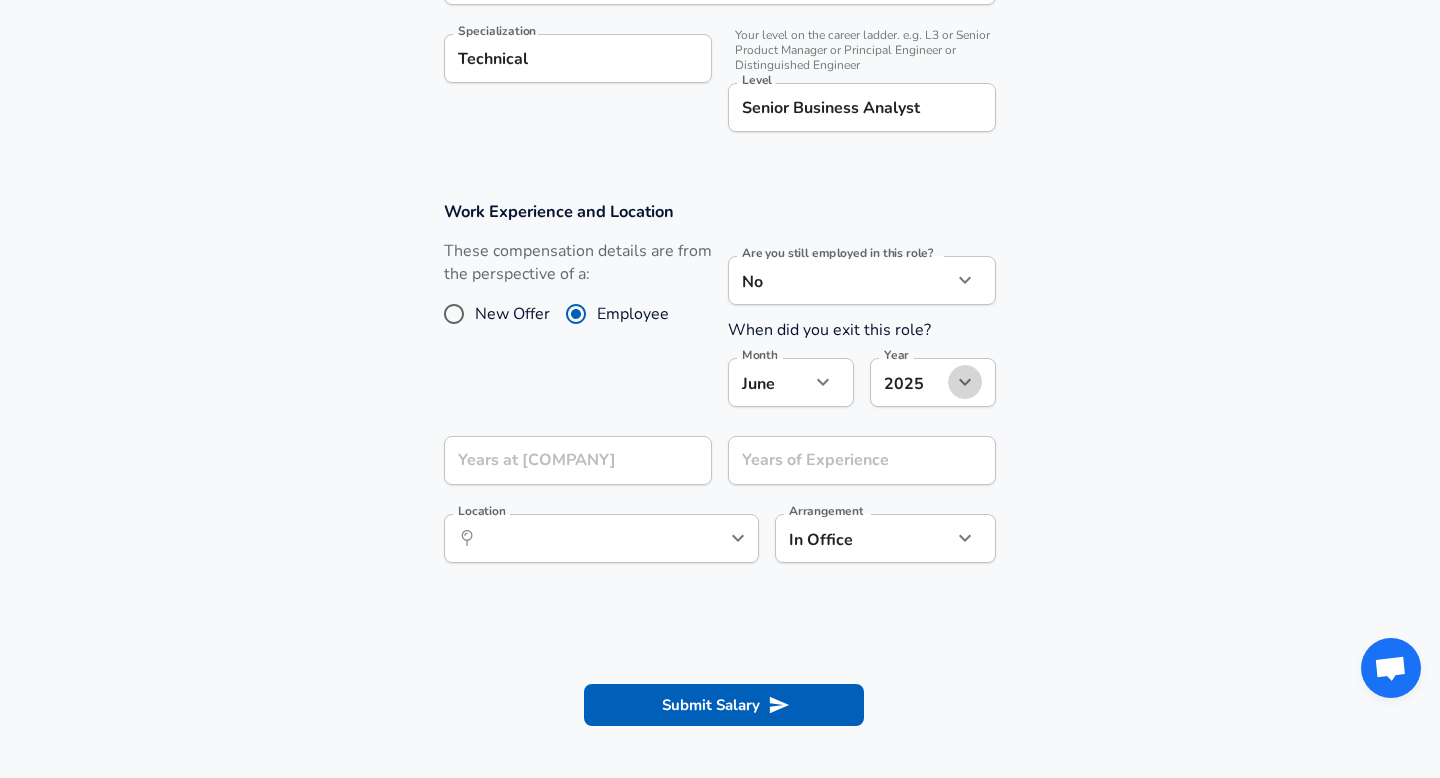 click 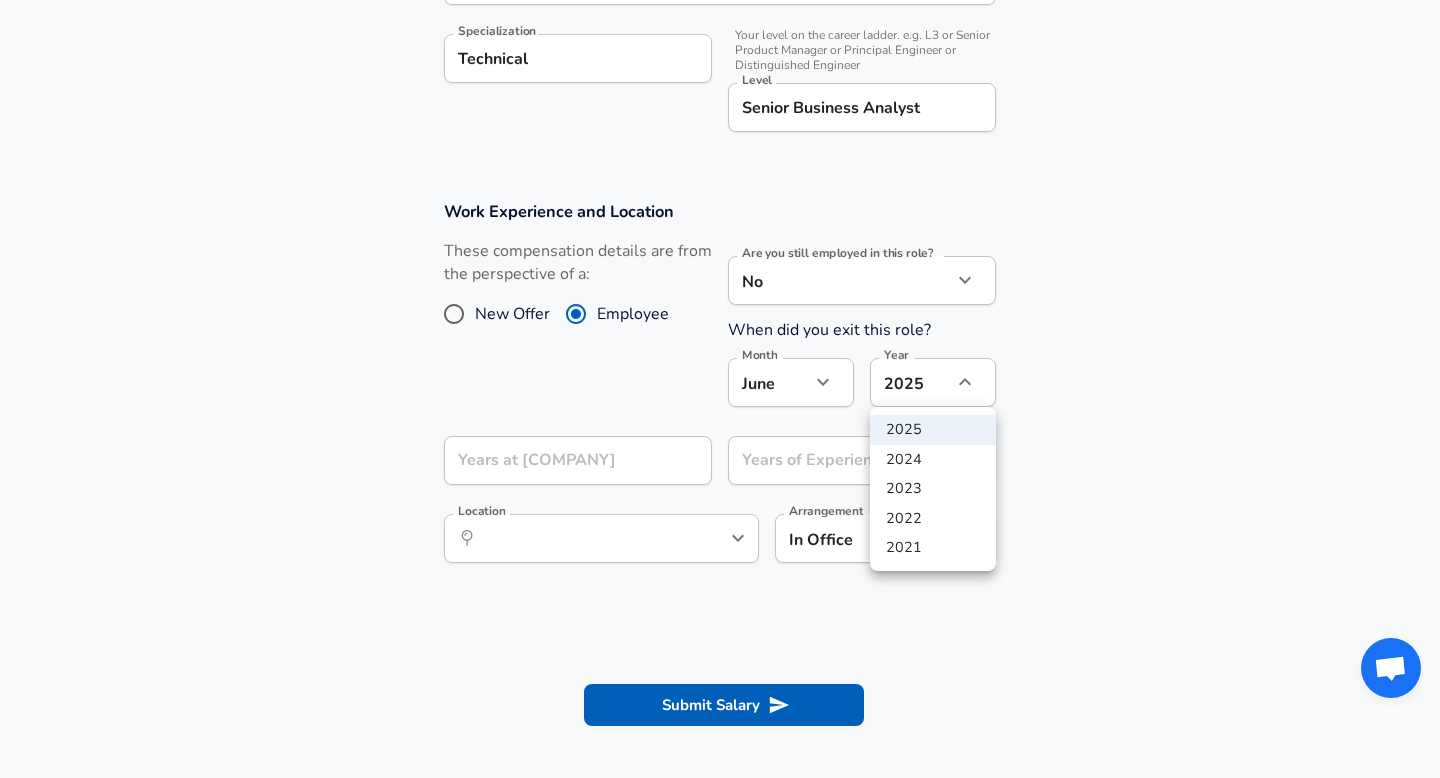 click on "2021" at bounding box center [933, 548] 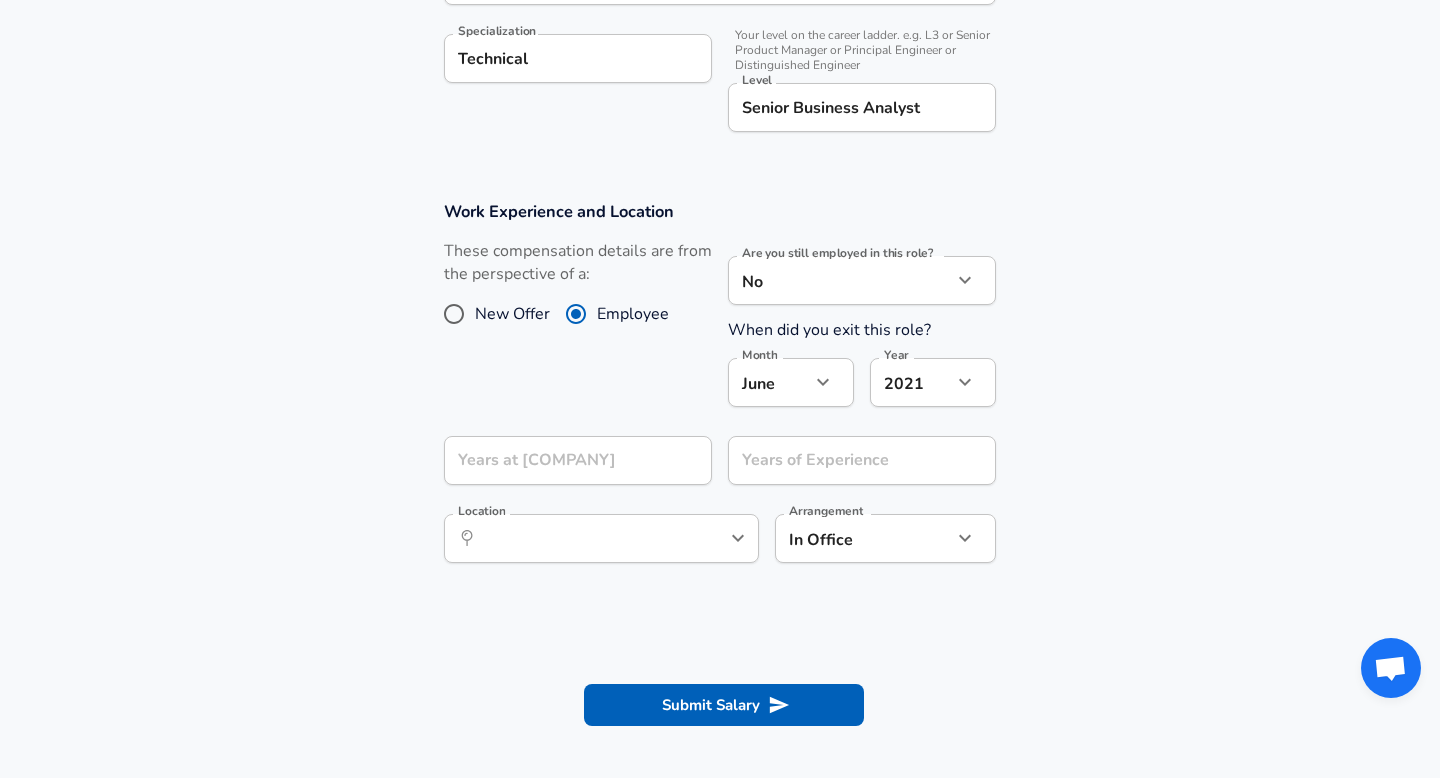 click on "These compensation details are from the perspective of a: New Offer Employee" at bounding box center [570, 330] 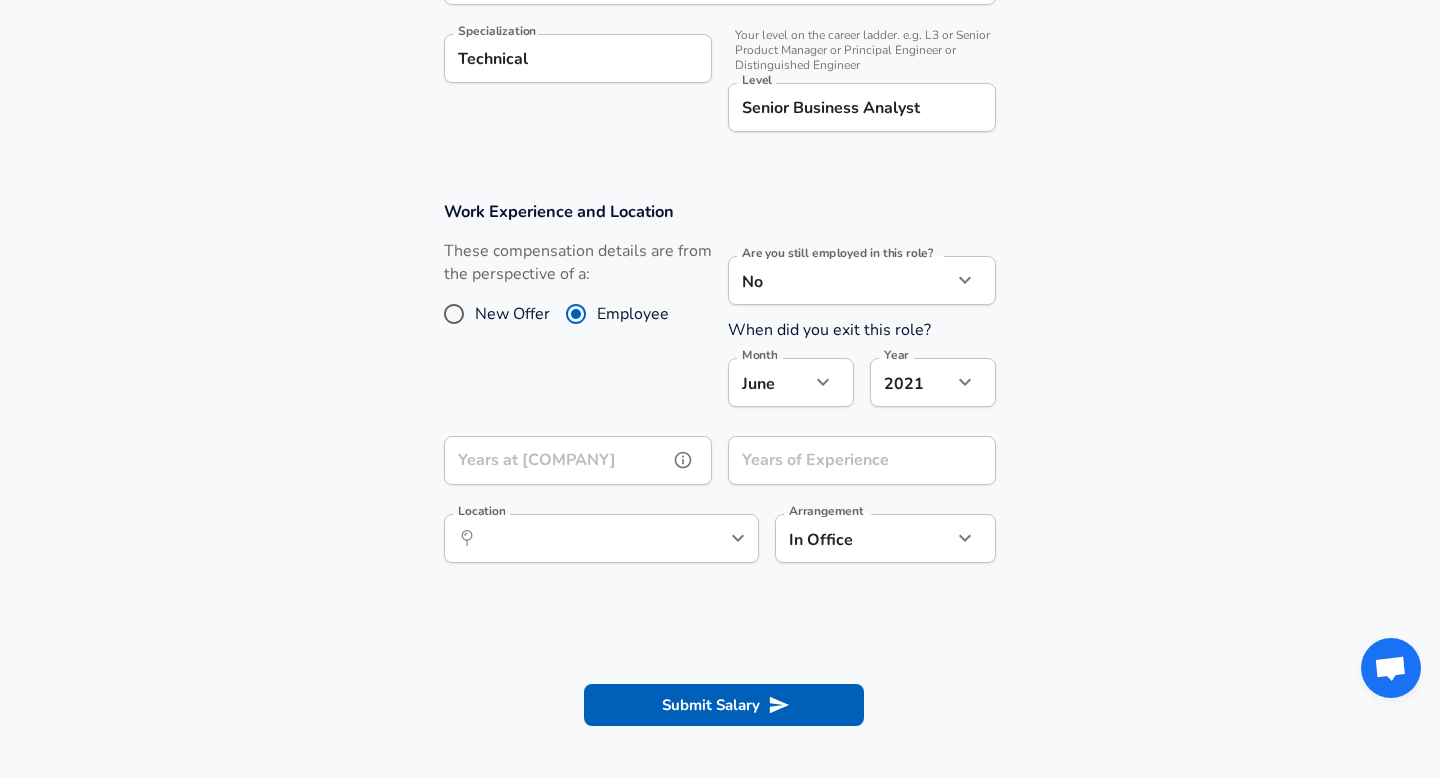 click on "Years at [COMPANY] Years at [COMPANY]" at bounding box center (578, 463) 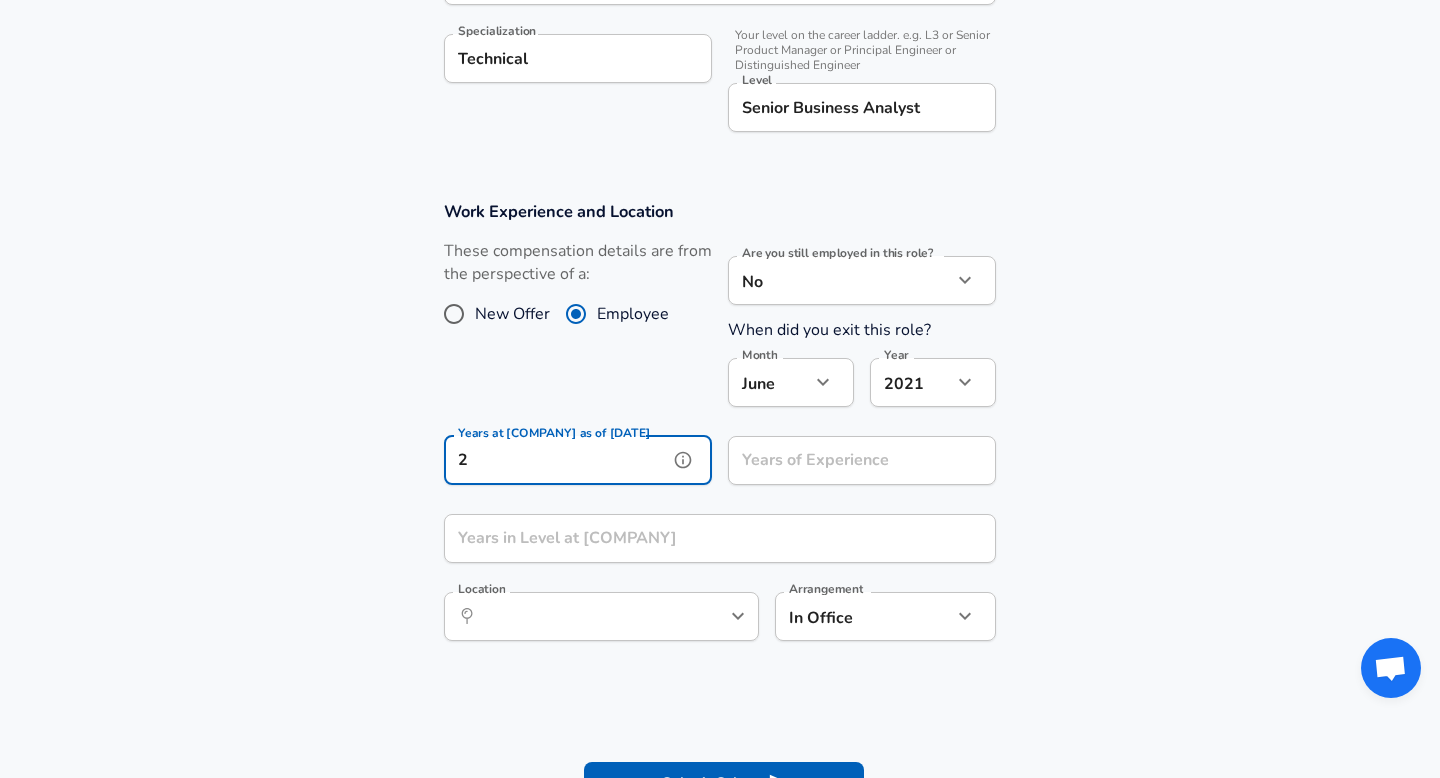 type on "2" 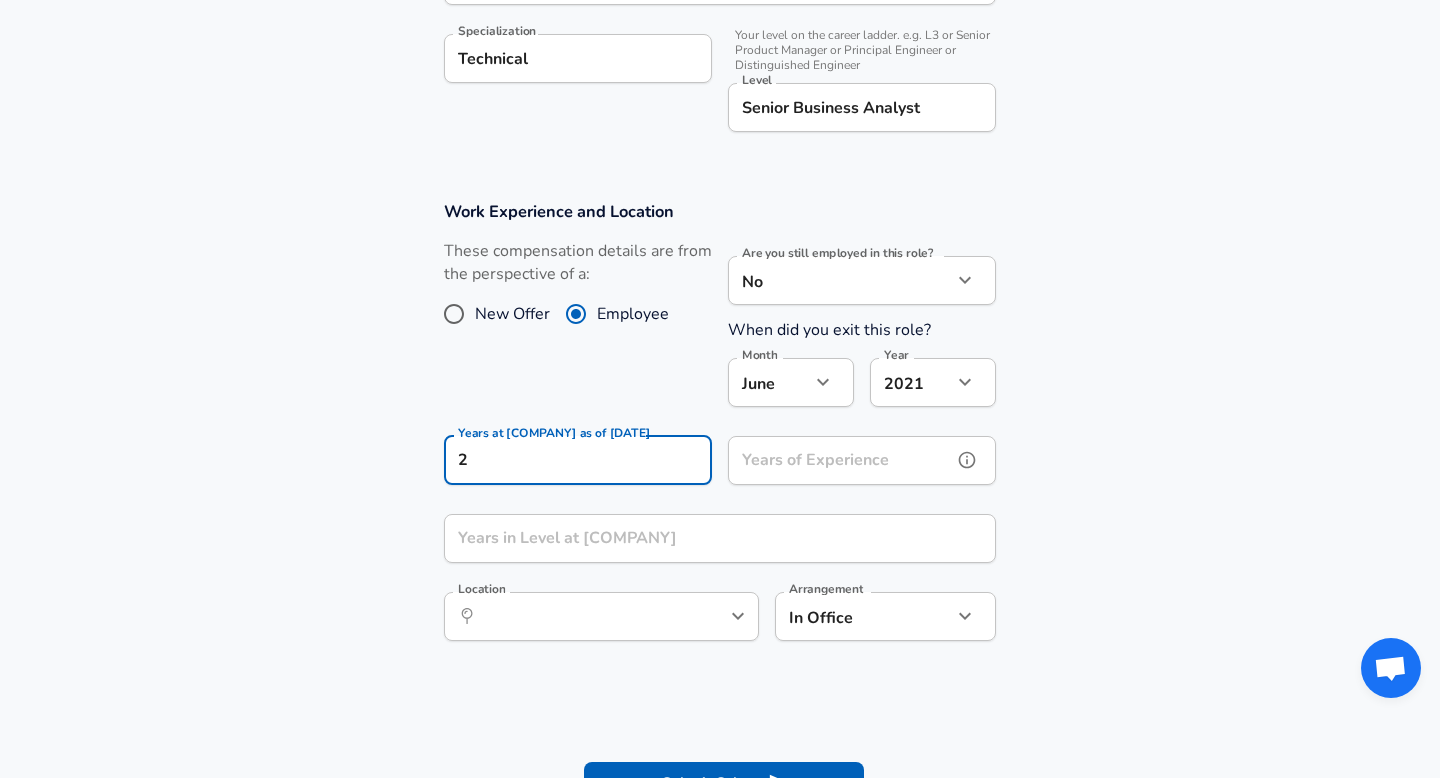 click on "Years of Experience" at bounding box center (840, 460) 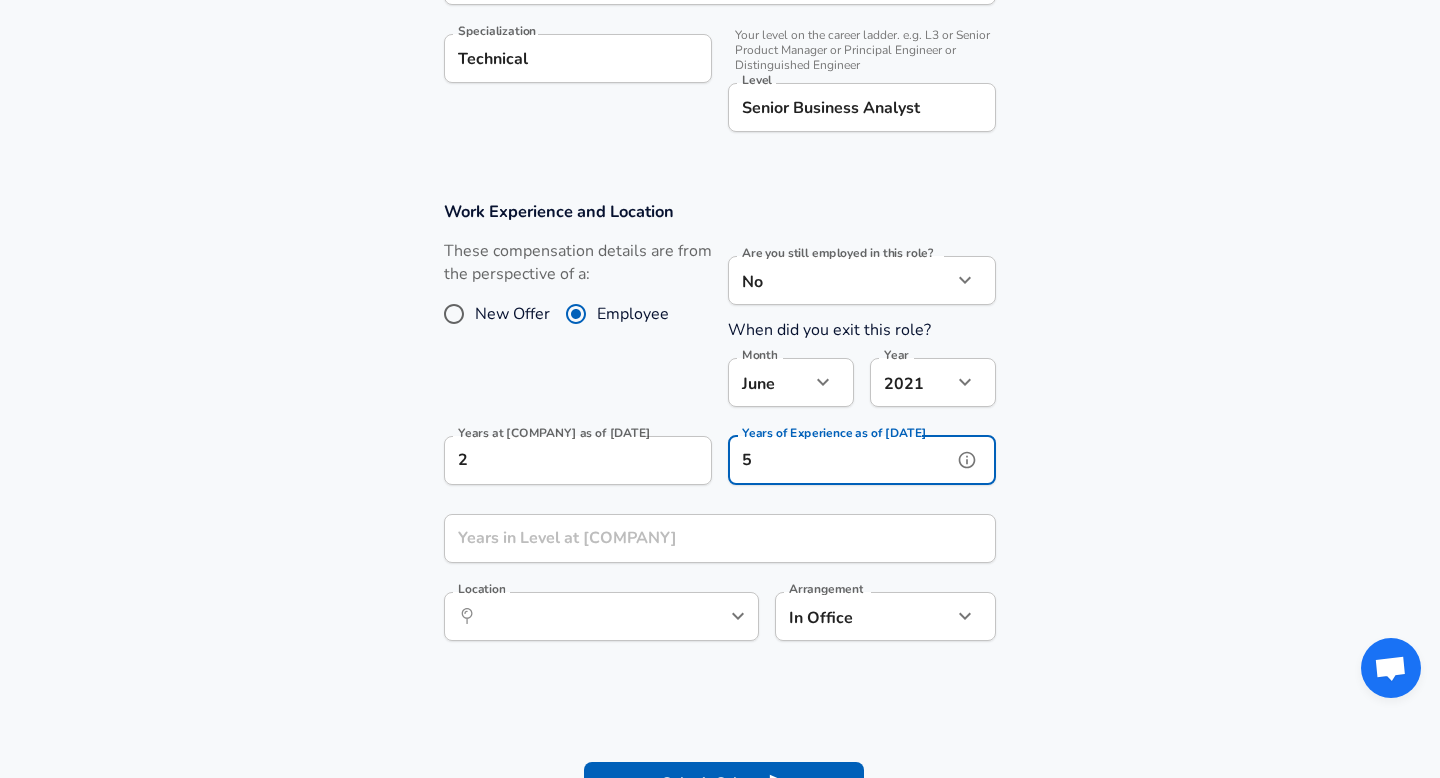 type on "5" 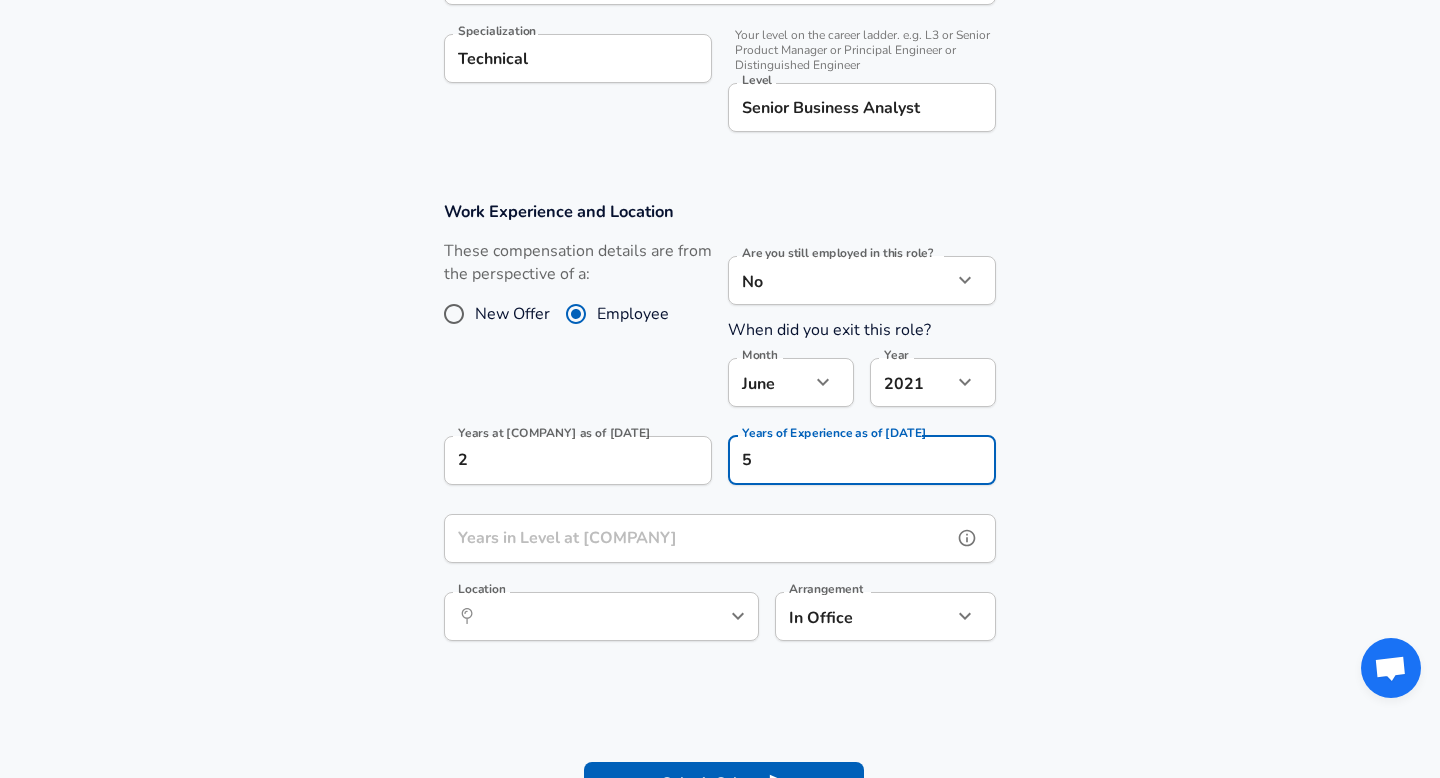 click on "Years in Level at [COMPANY]" at bounding box center (698, 538) 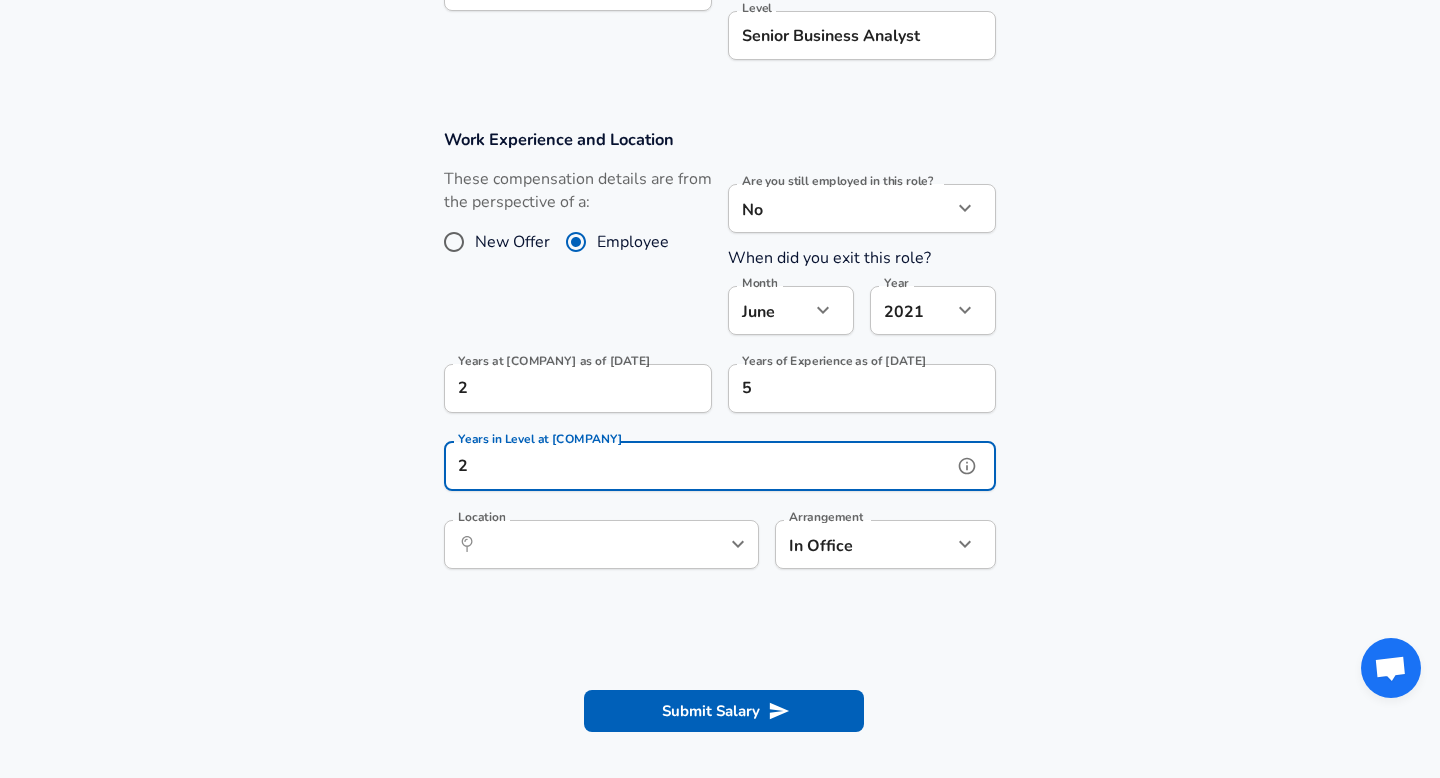 scroll, scrollTop: 793, scrollLeft: 0, axis: vertical 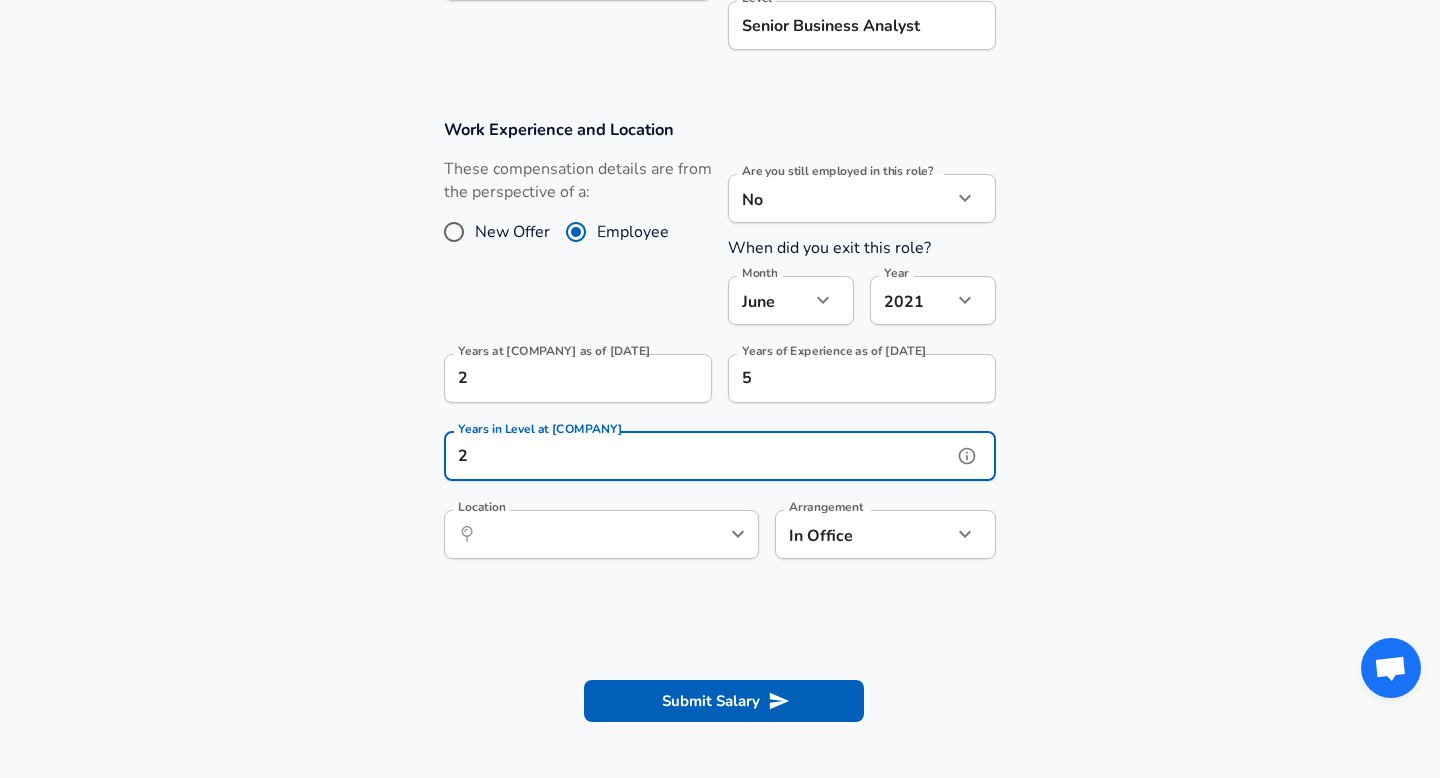 click 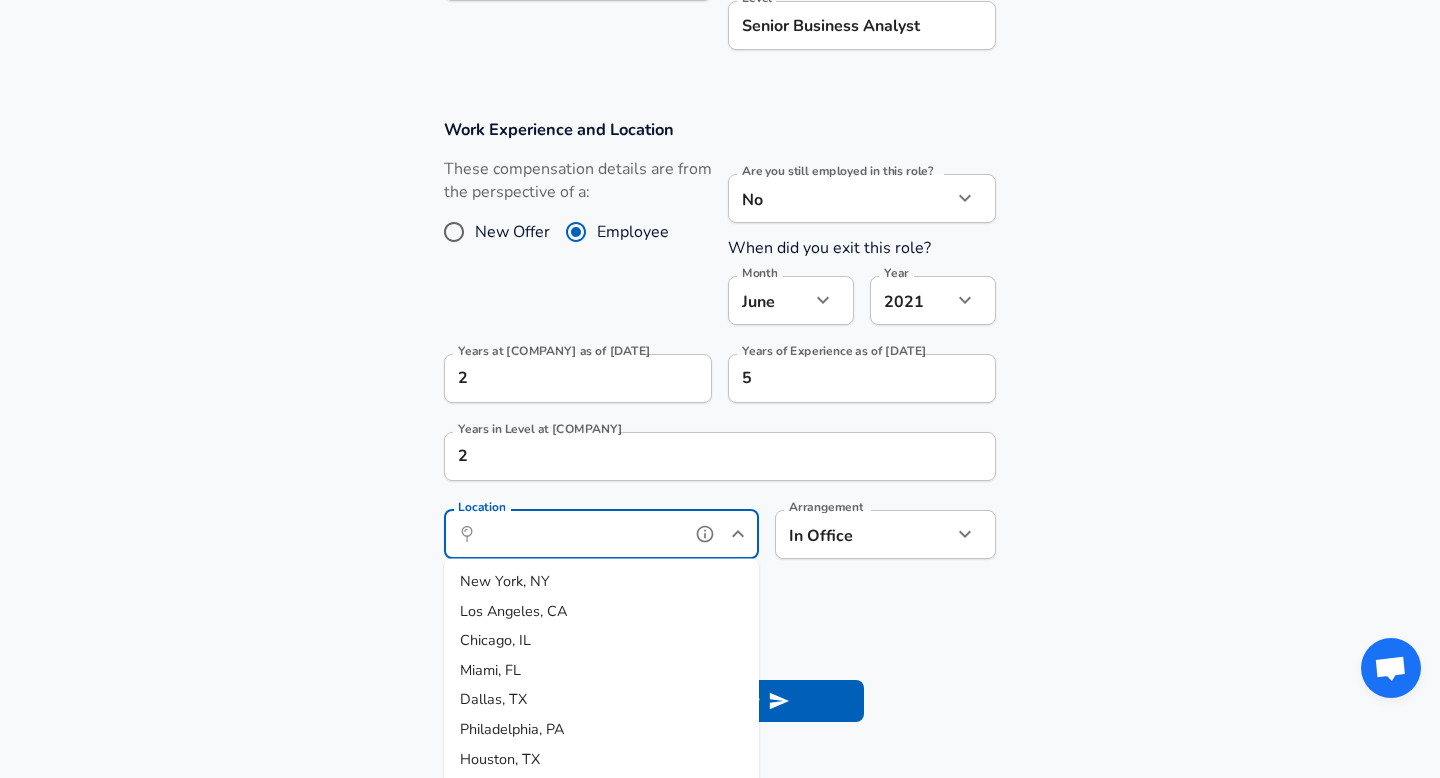 scroll, scrollTop: 30, scrollLeft: 0, axis: vertical 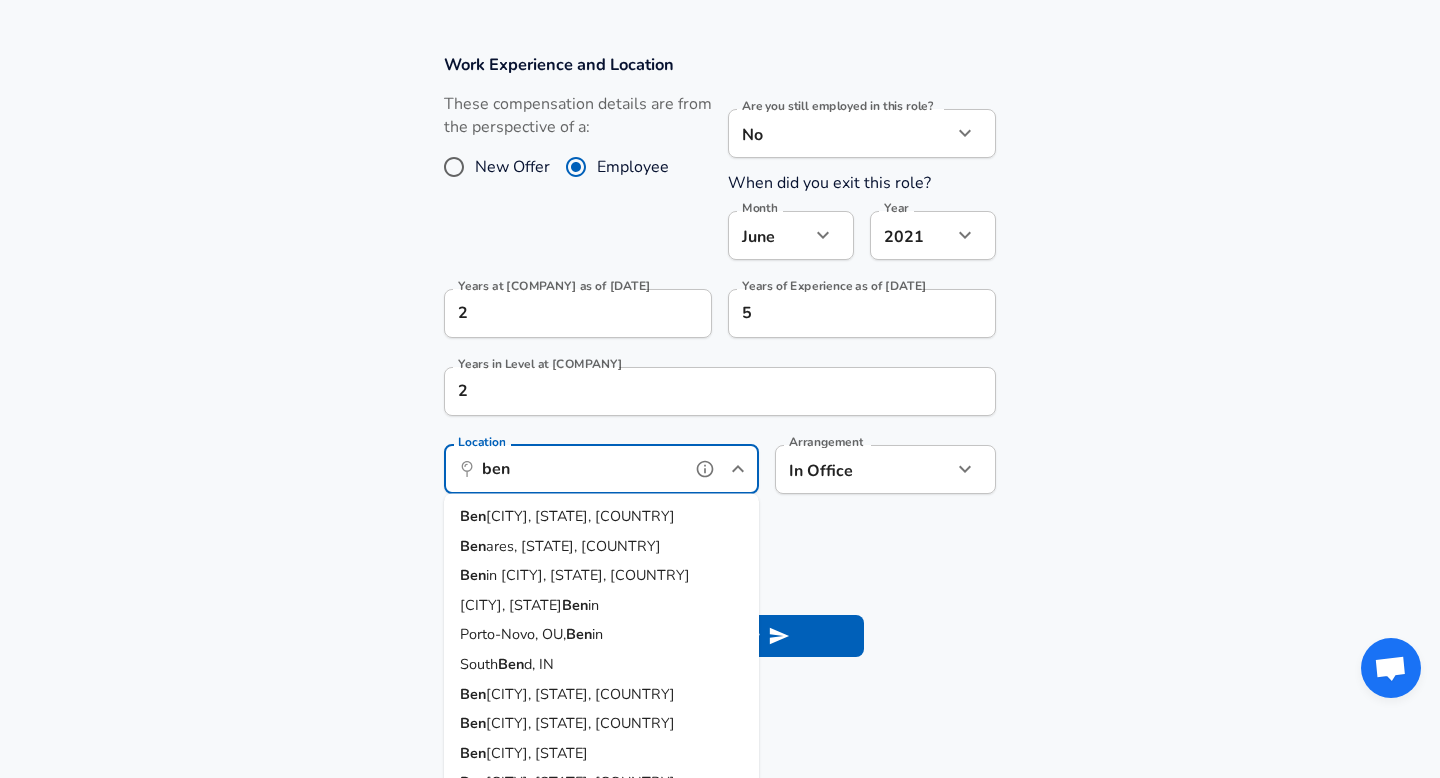 click on "[CITY], [STATE], [COUNTRY]" at bounding box center (601, 517) 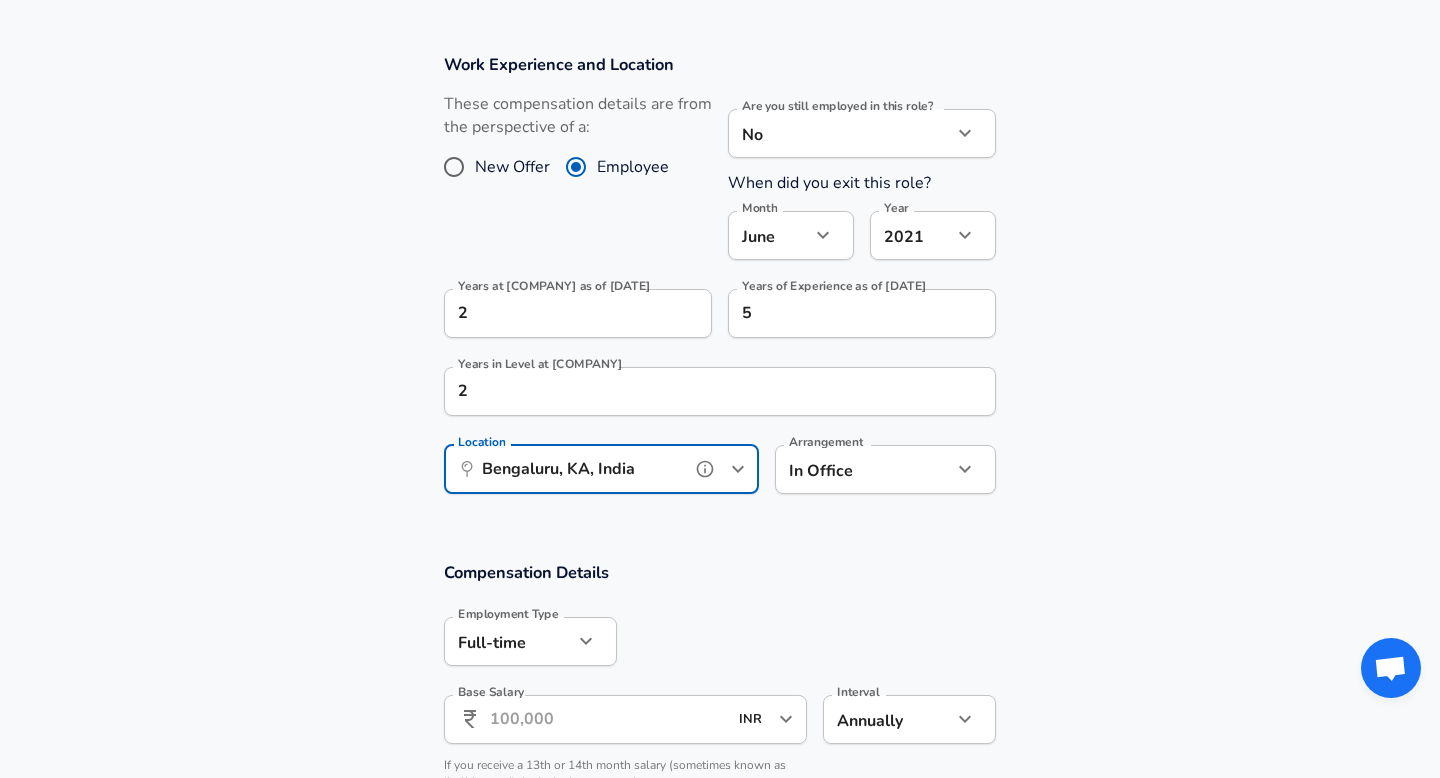 type on "Bengaluru, KA, India" 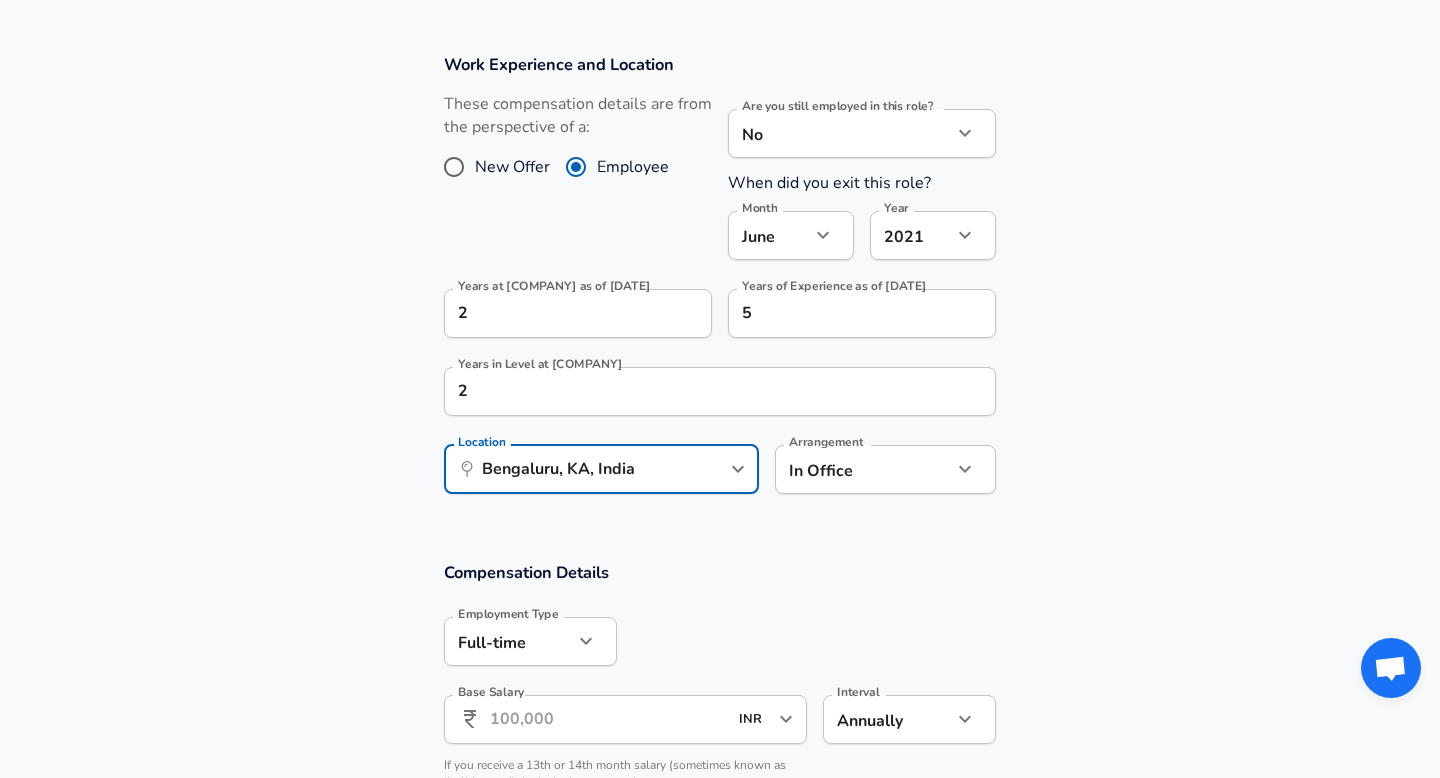 click on "Compensation Details" at bounding box center (720, 572) 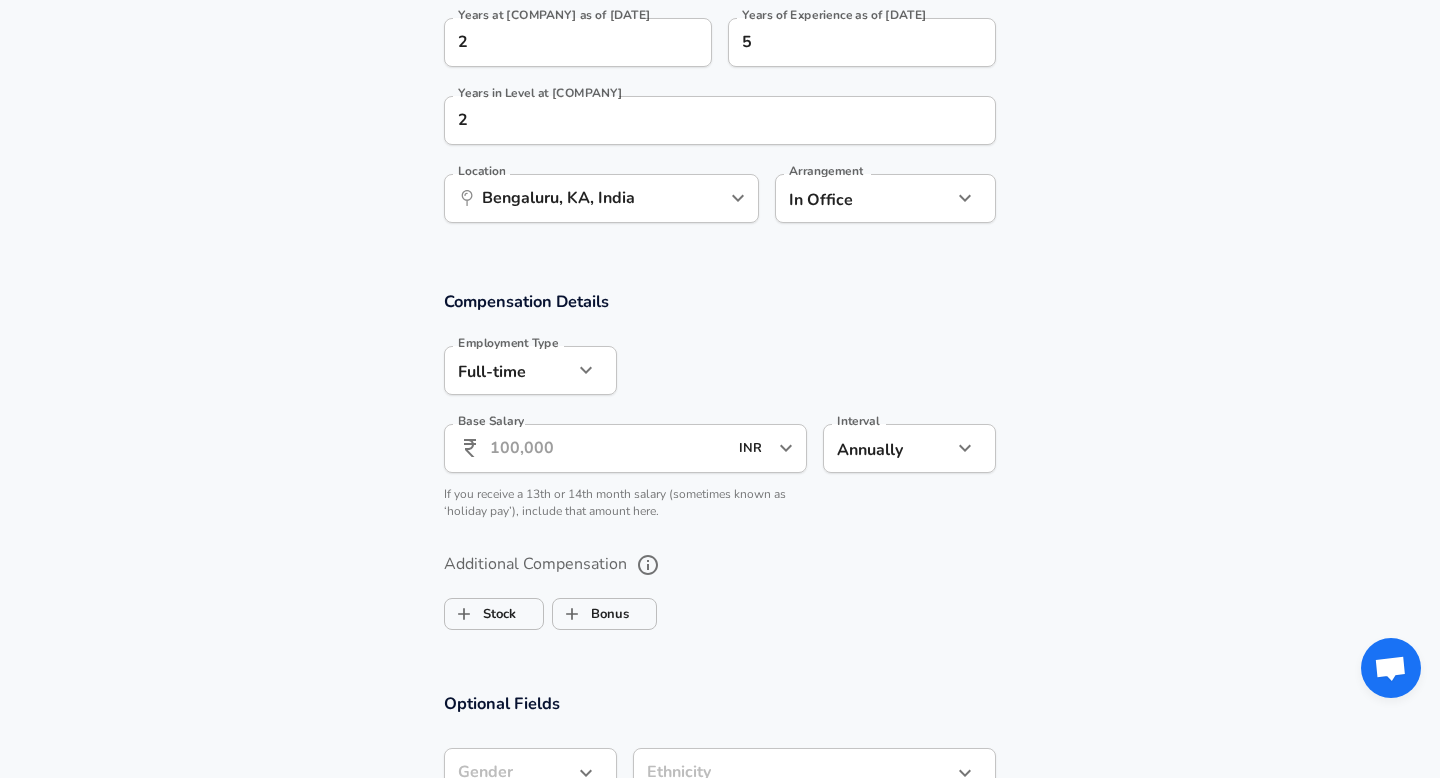 scroll, scrollTop: 1142, scrollLeft: 0, axis: vertical 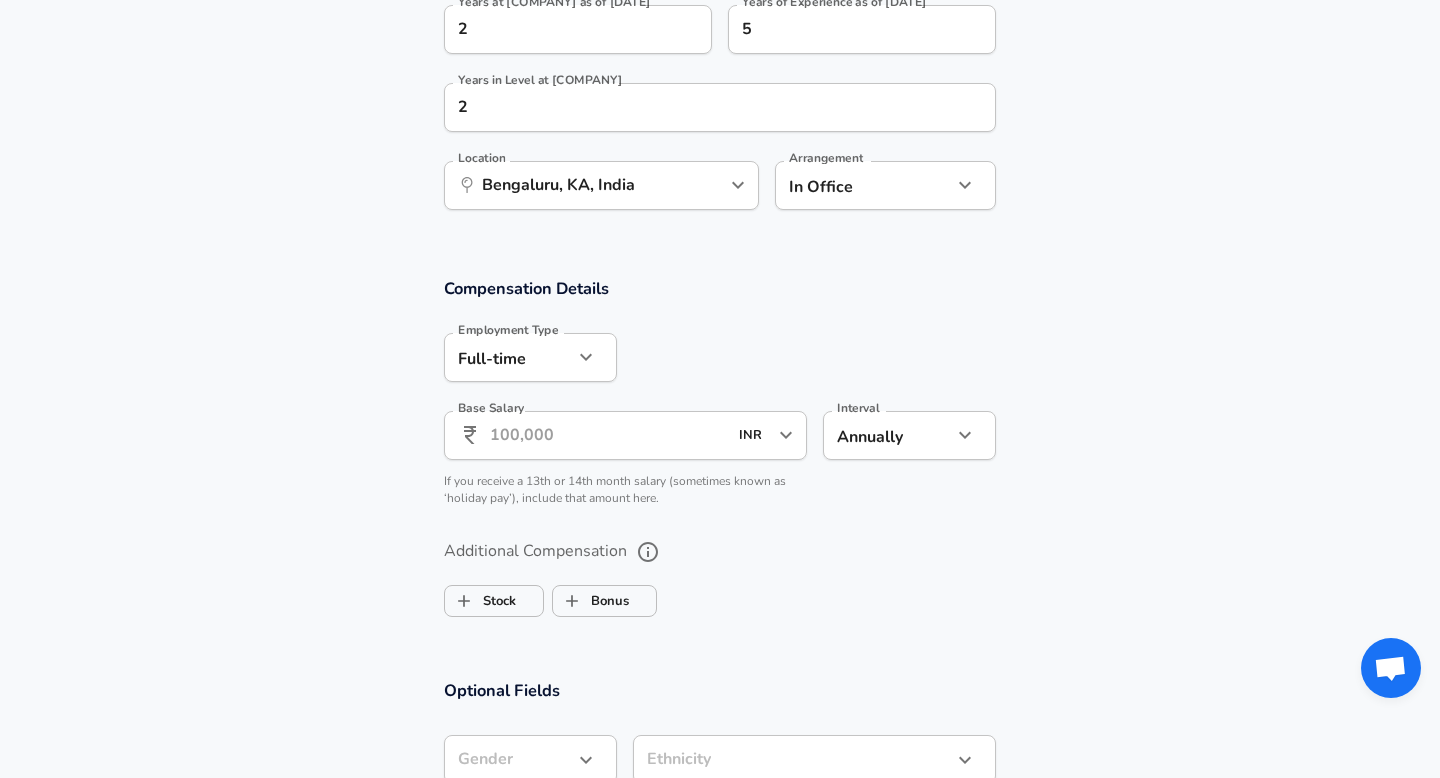 click on "Base Salary" at bounding box center [608, 435] 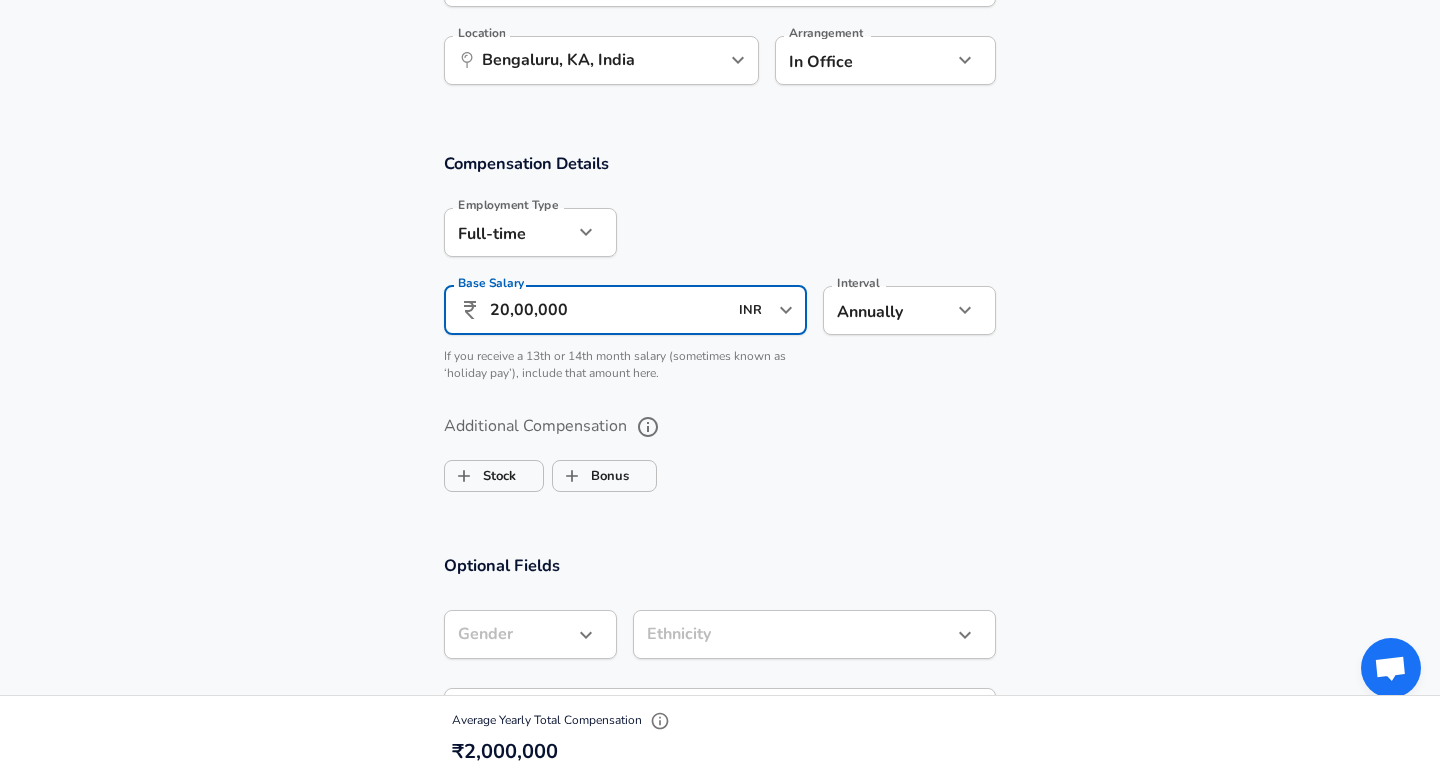 type on "20,00,000" 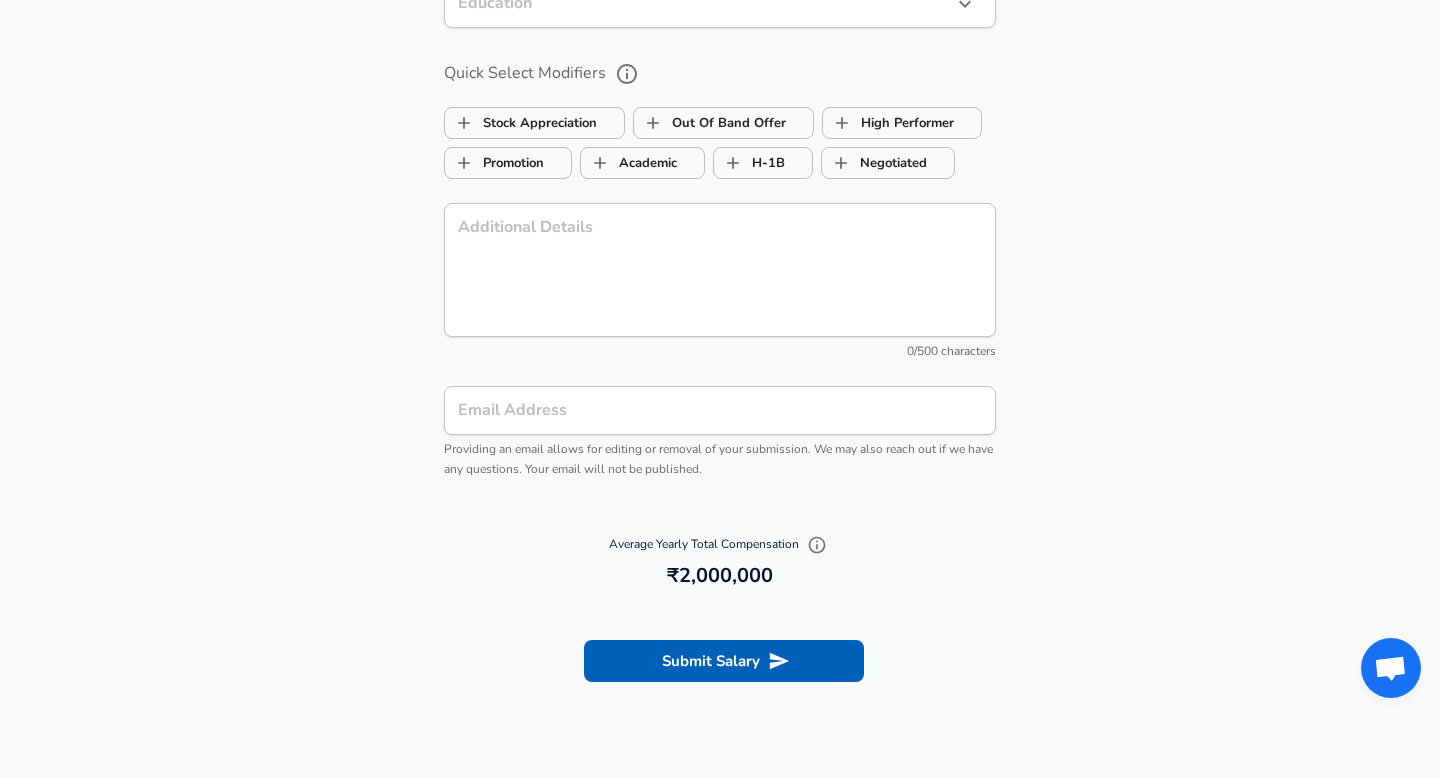scroll, scrollTop: 1980, scrollLeft: 0, axis: vertical 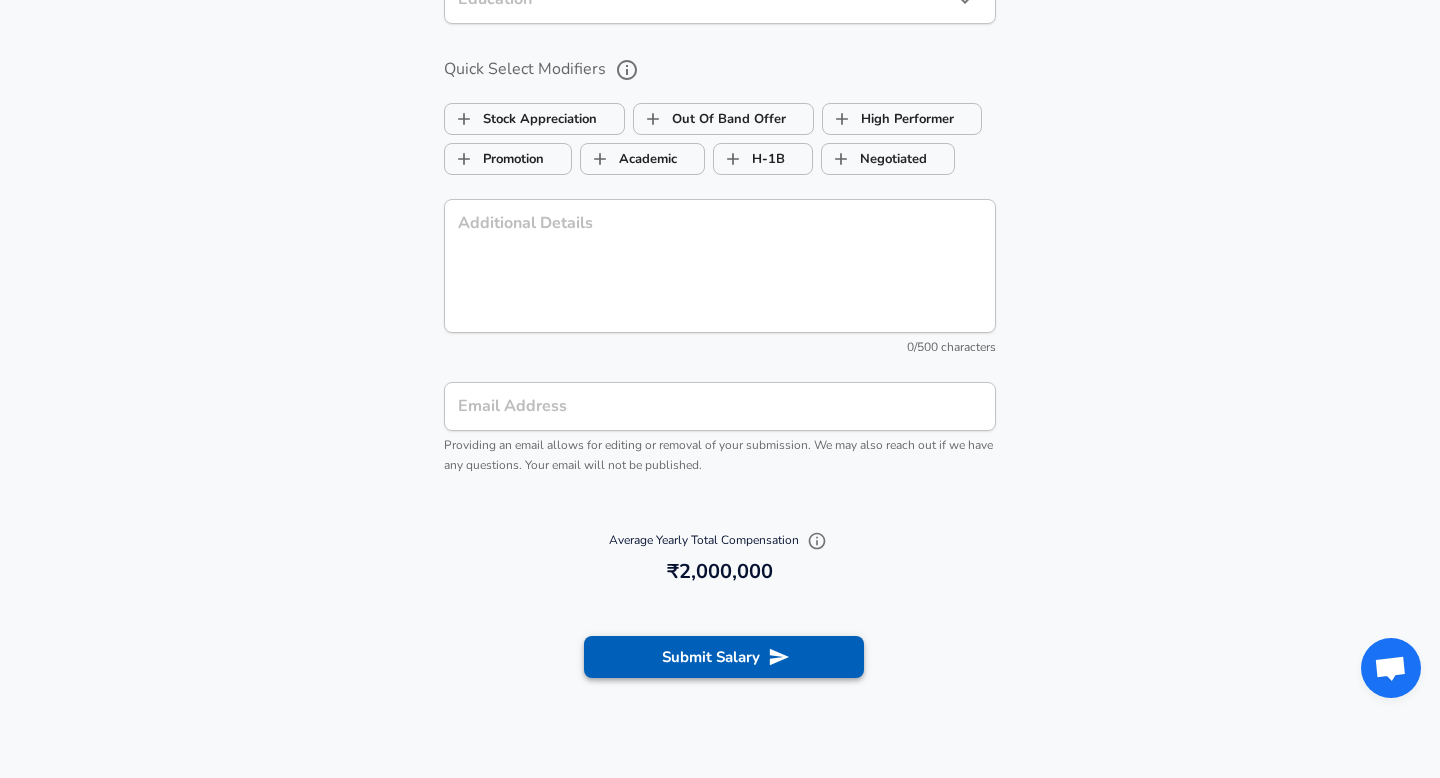 click on "Submit Salary" at bounding box center (724, 657) 